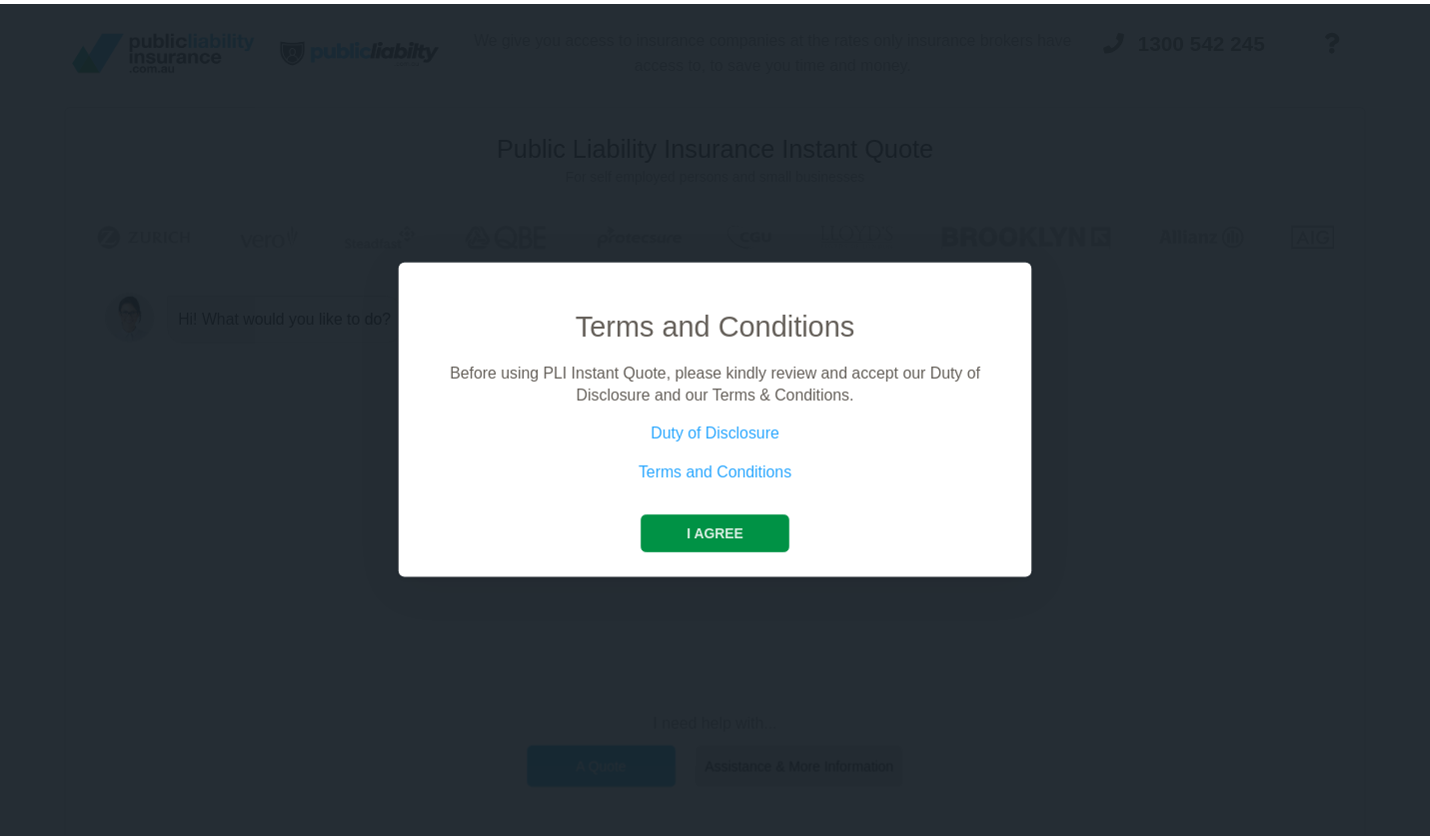 scroll, scrollTop: 0, scrollLeft: 0, axis: both 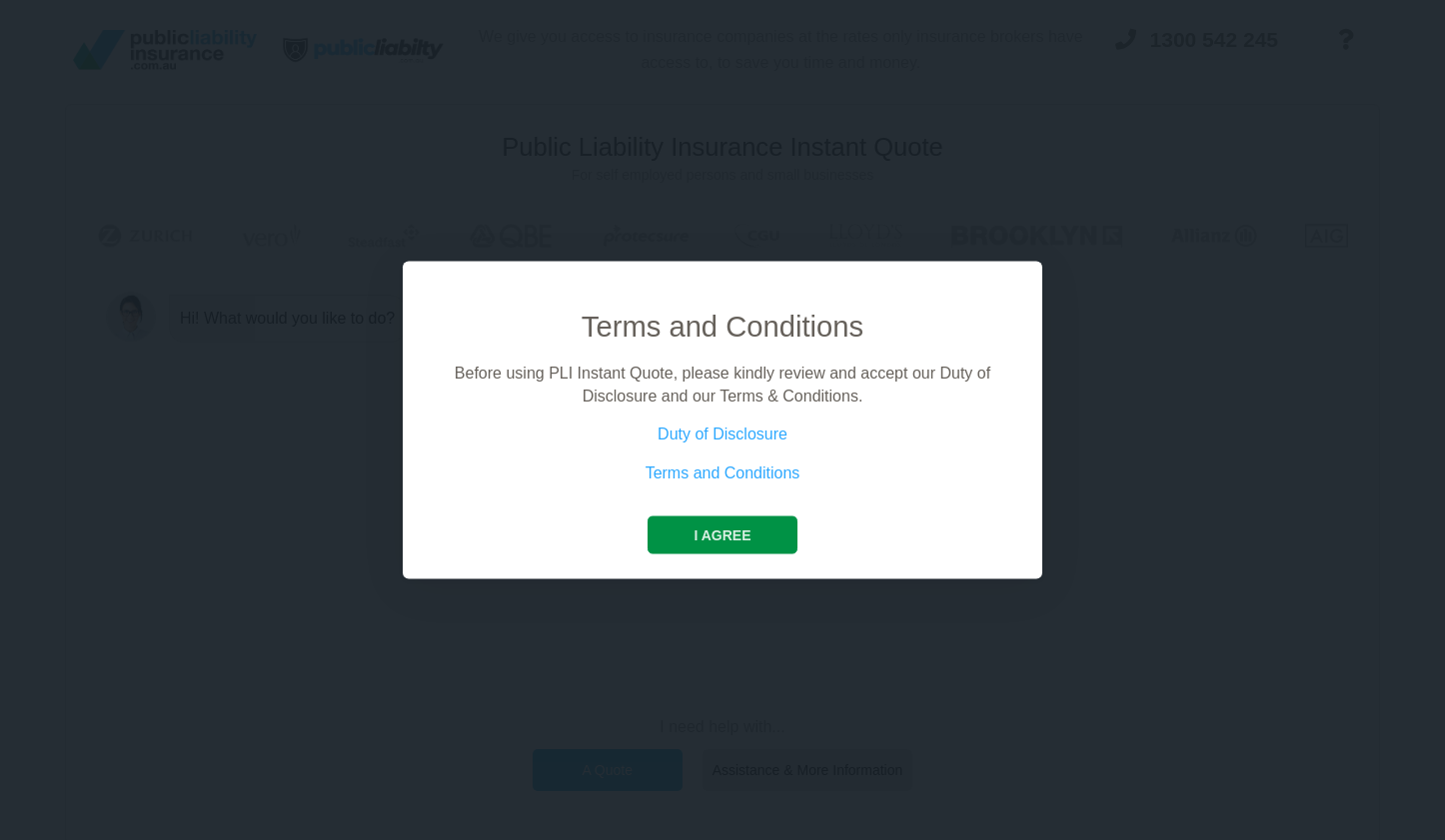 click on "I agree" at bounding box center [722, 535] 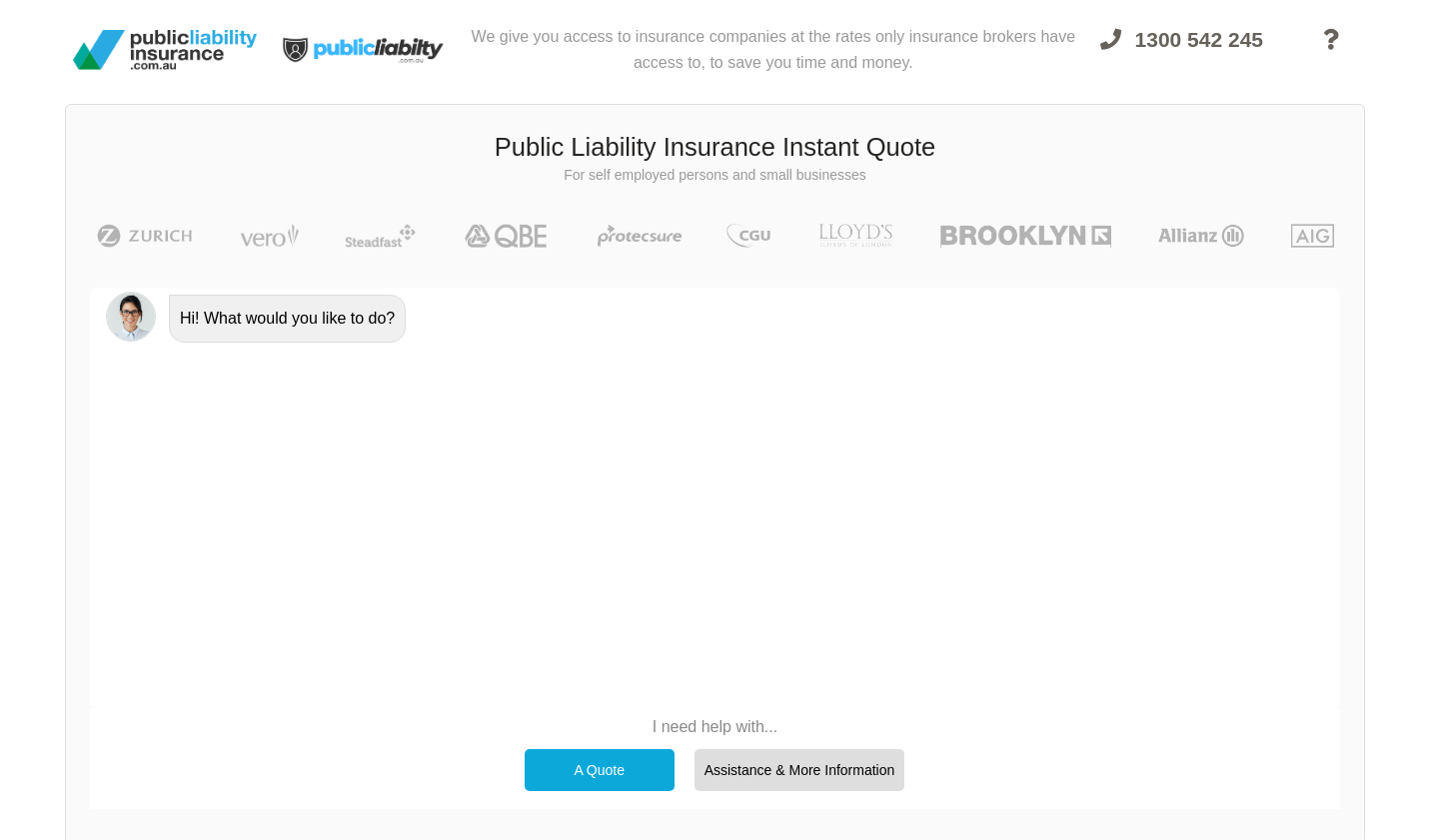 scroll, scrollTop: 100, scrollLeft: 0, axis: vertical 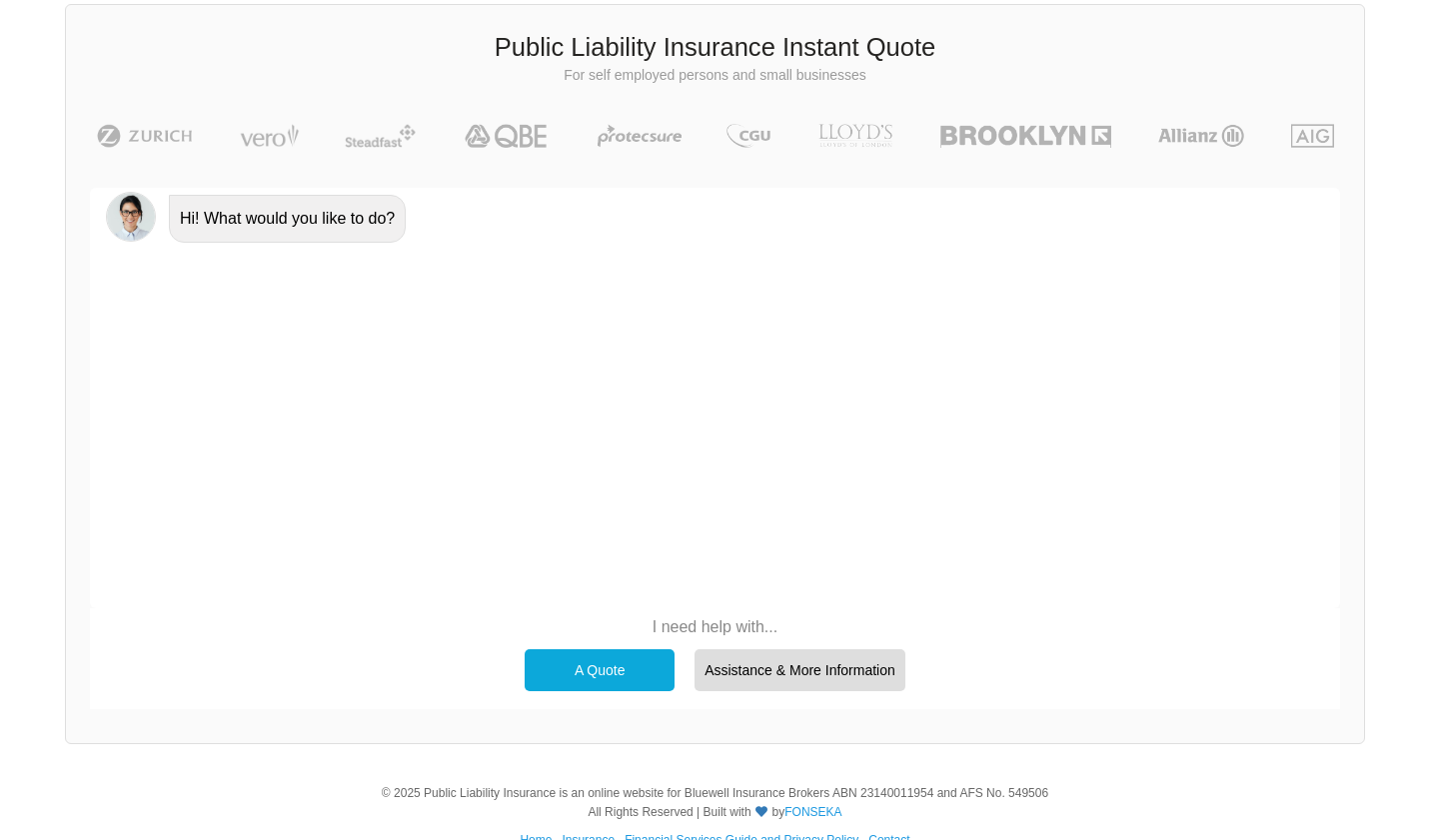 click on "A Quote" at bounding box center [600, 670] 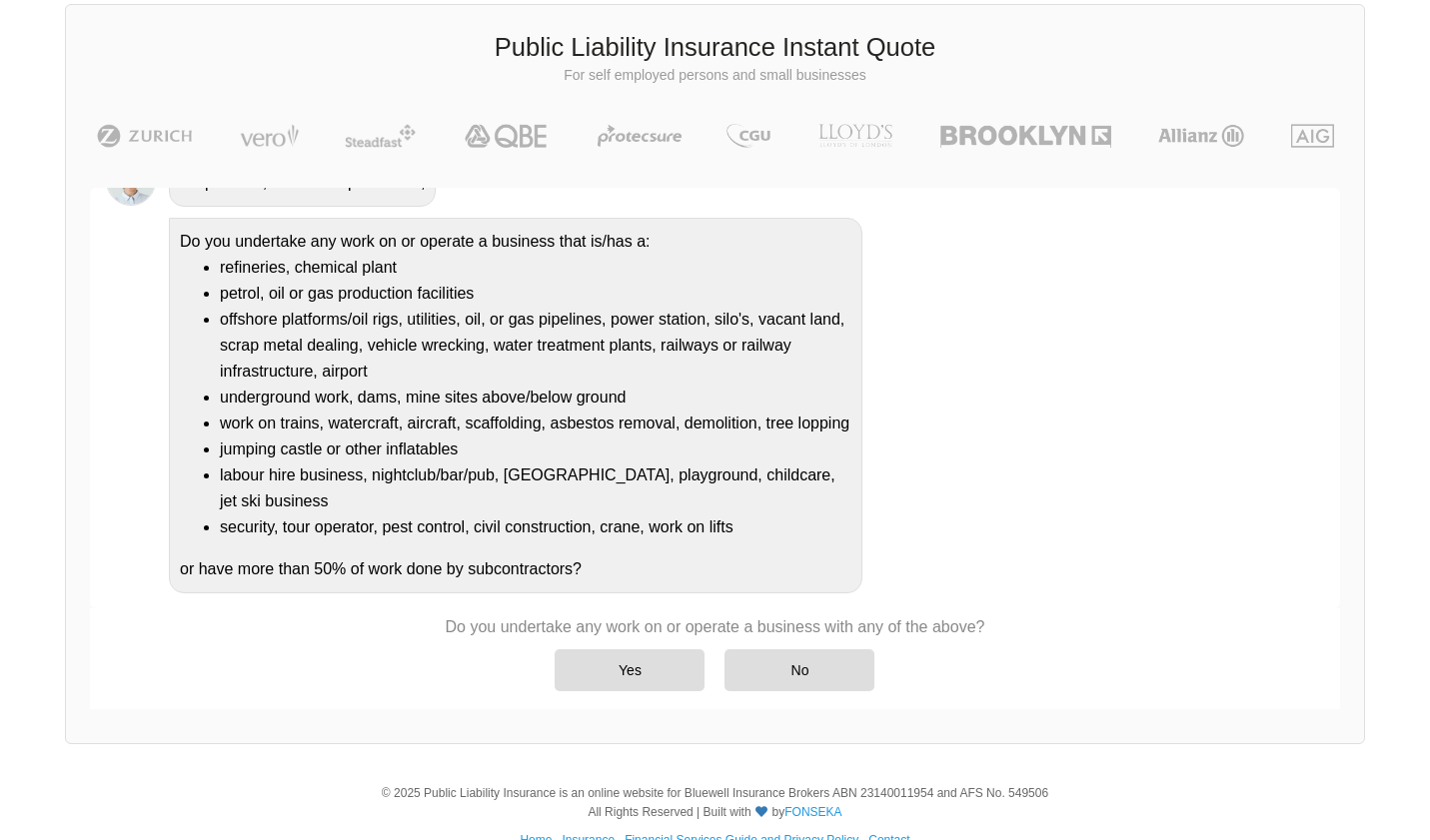 scroll, scrollTop: 184, scrollLeft: 0, axis: vertical 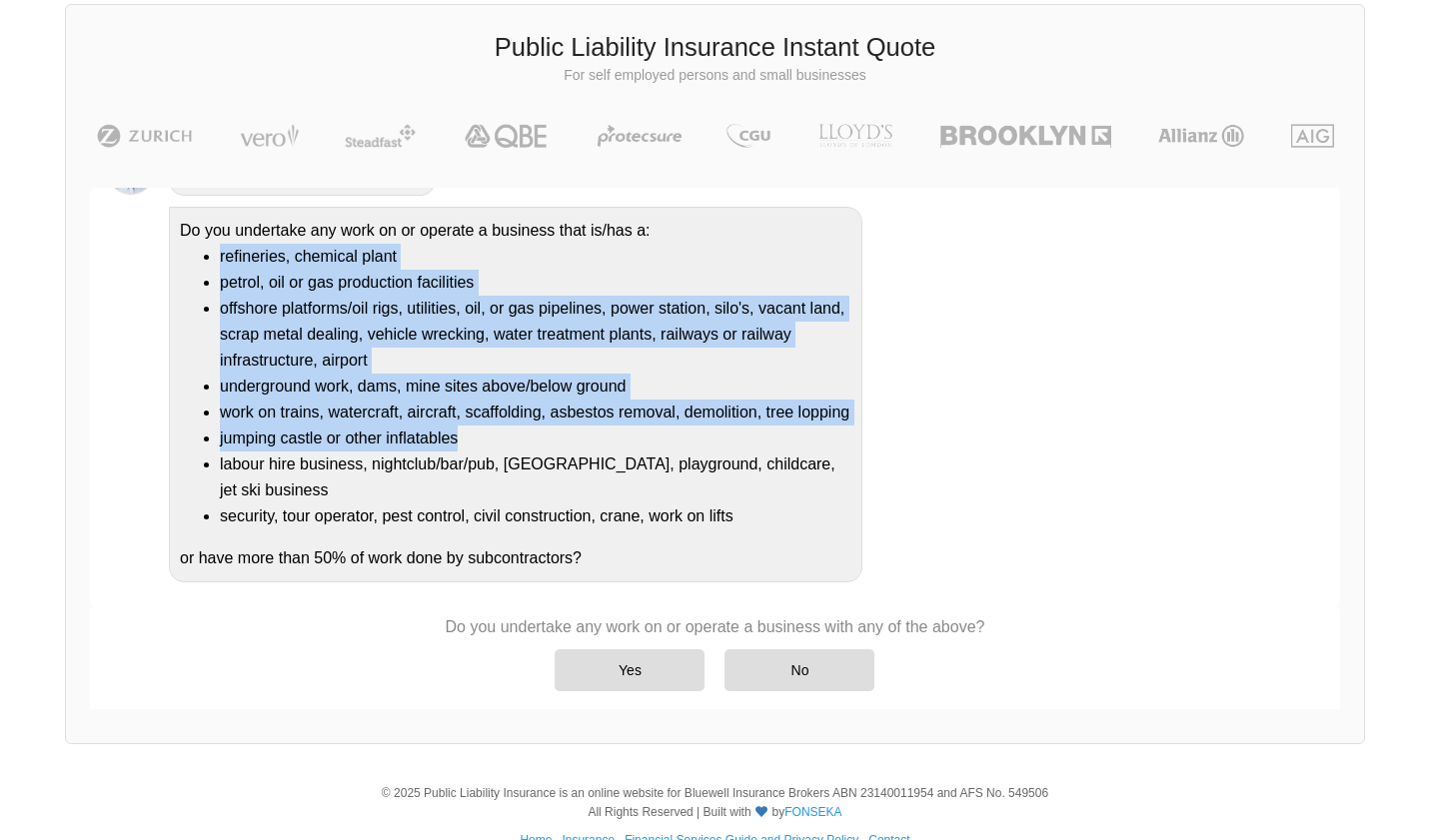drag, startPoint x: 222, startPoint y: 259, endPoint x: 816, endPoint y: 453, distance: 624.878 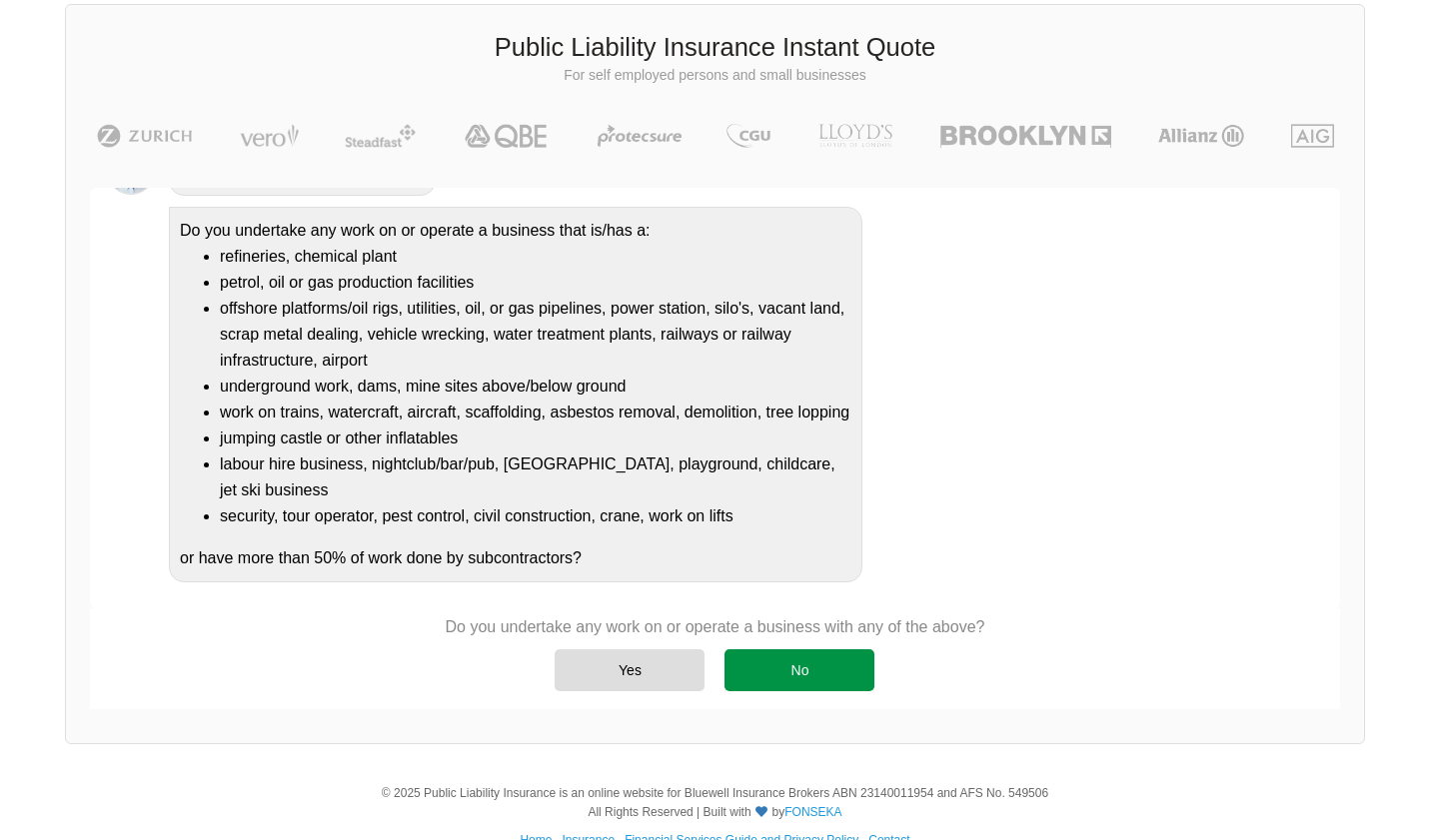 click on "No" at bounding box center [799, 670] 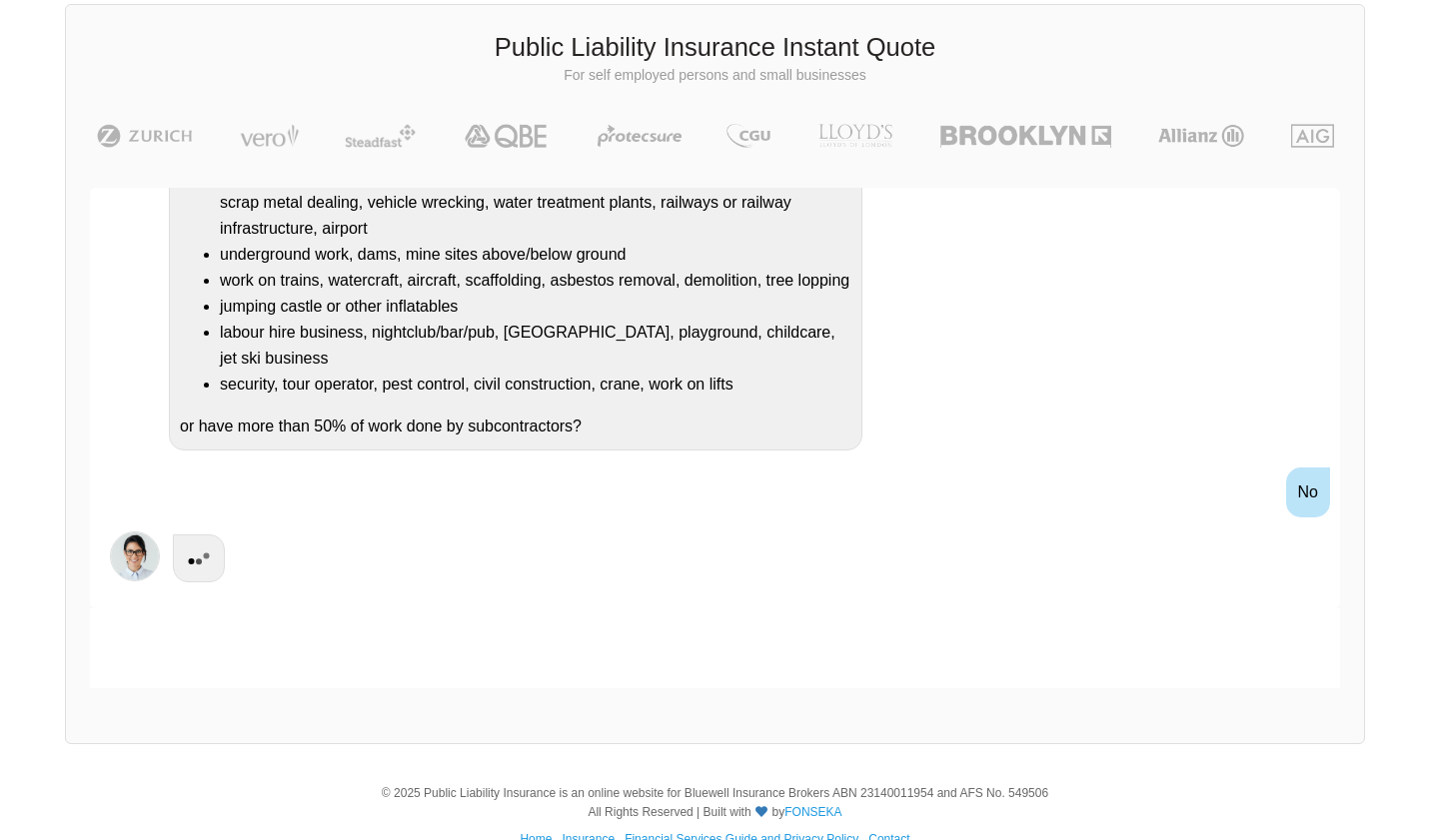 scroll, scrollTop: 278, scrollLeft: 0, axis: vertical 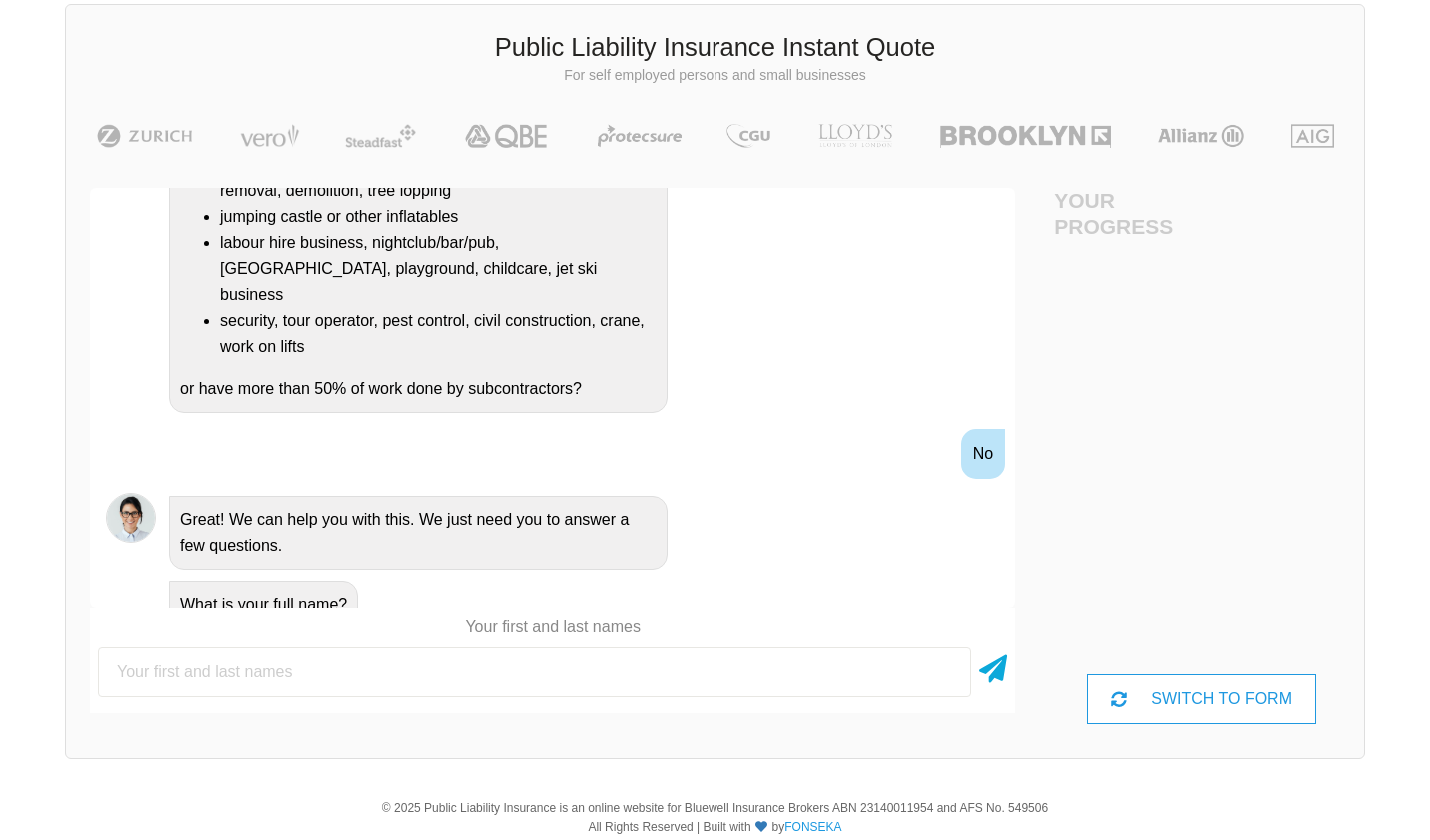 click at bounding box center [535, 672] 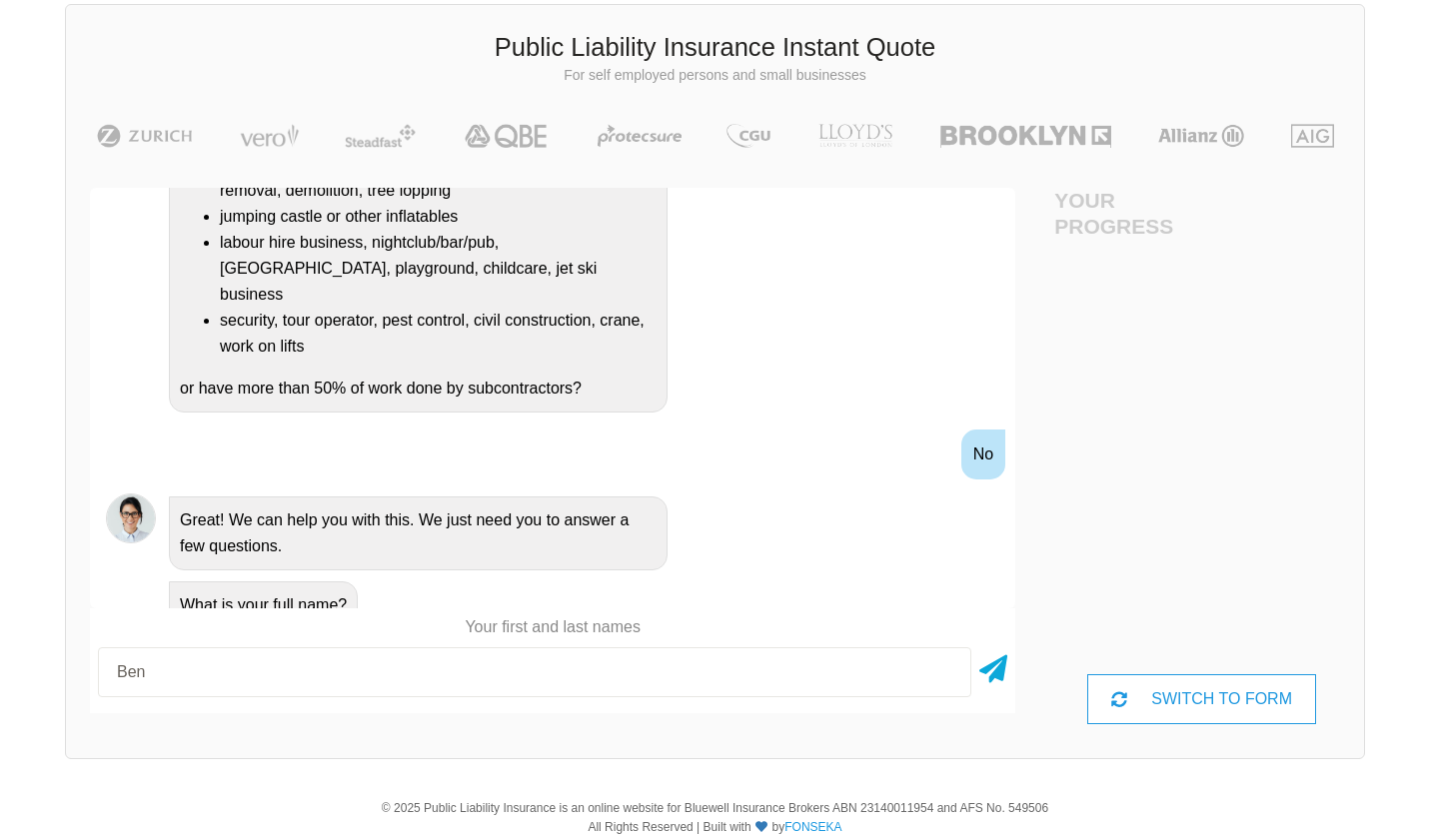 type on "[PERSON_NAME]" 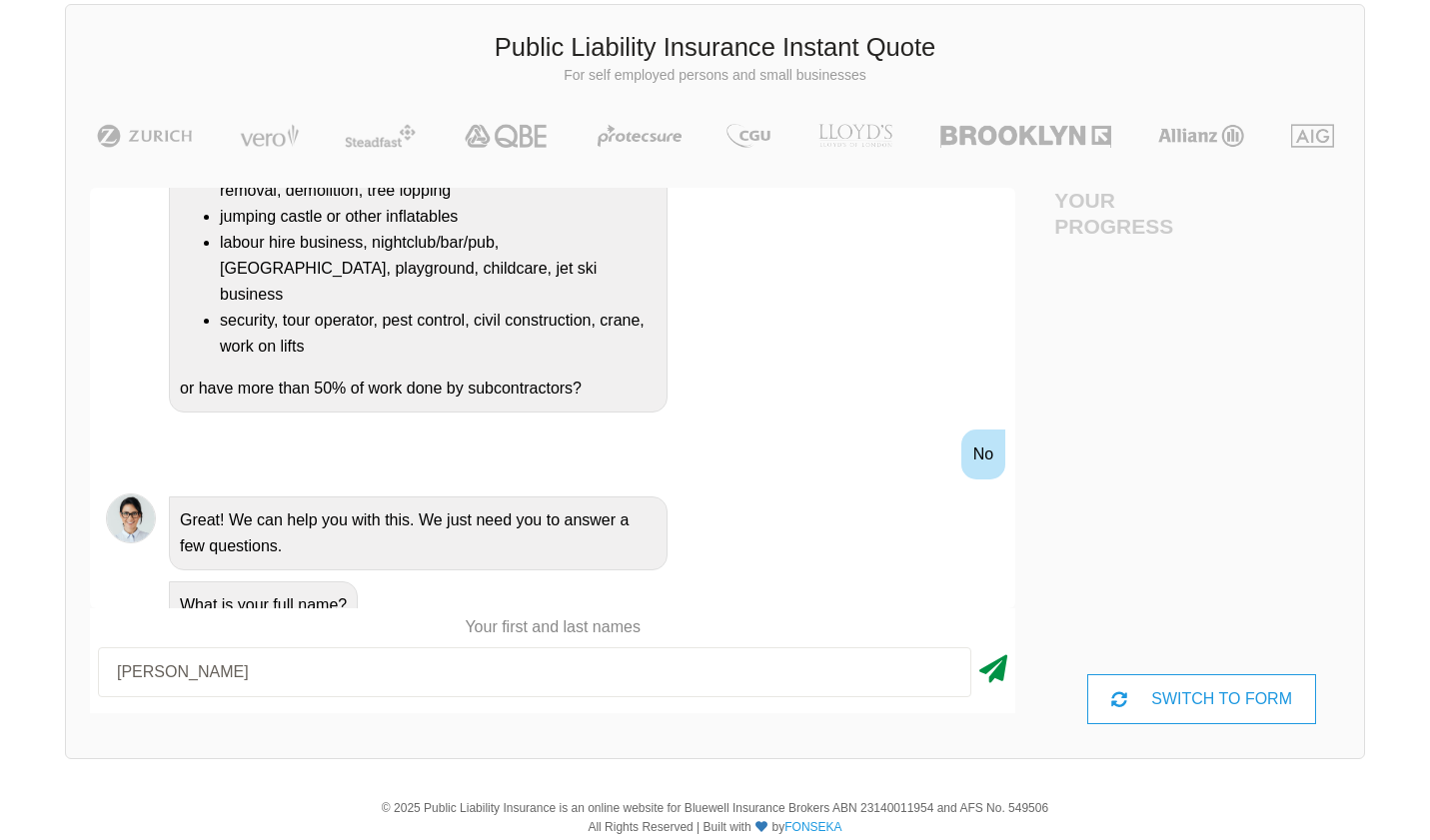 click at bounding box center (993, 665) 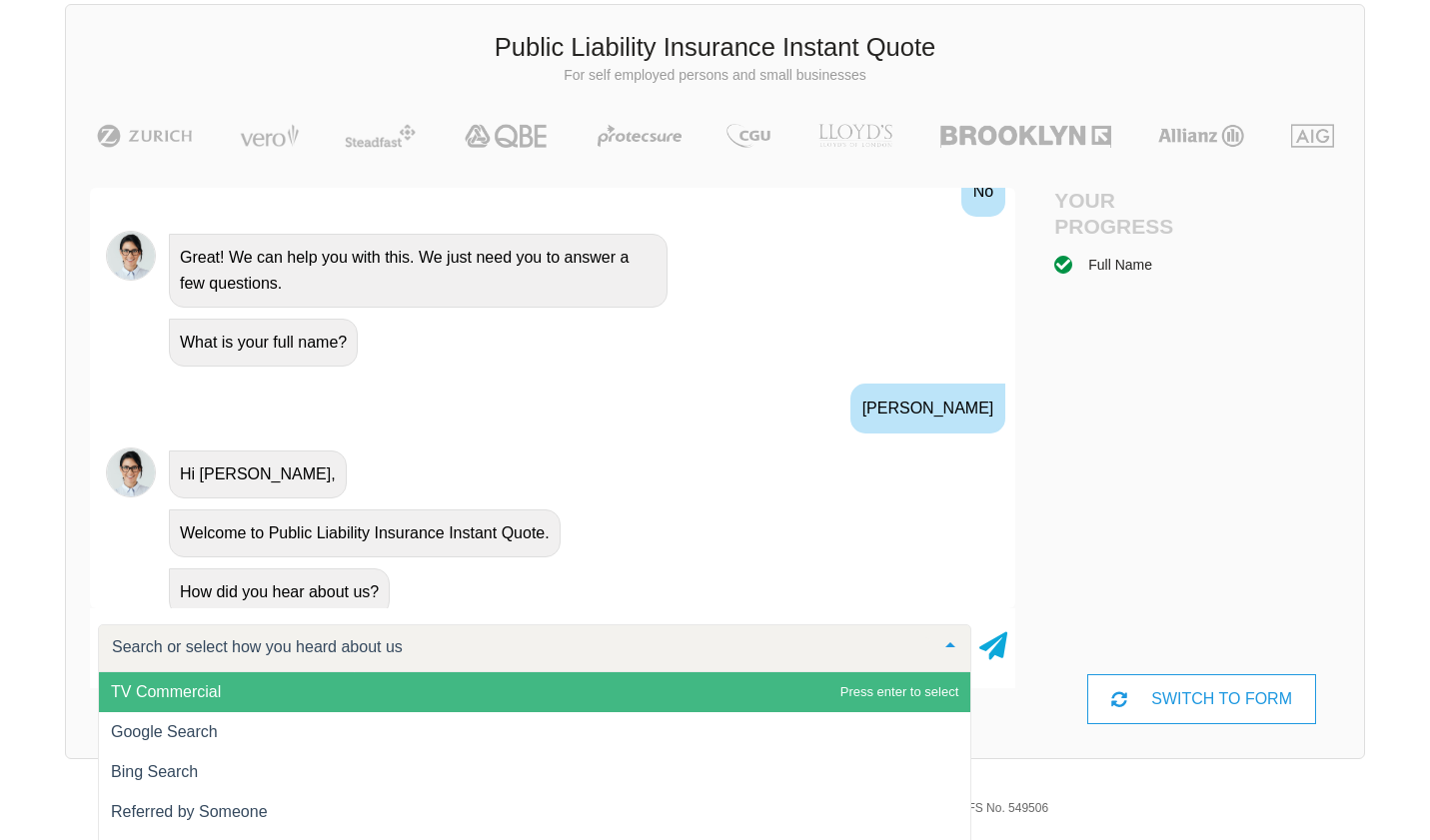 scroll, scrollTop: 723, scrollLeft: 0, axis: vertical 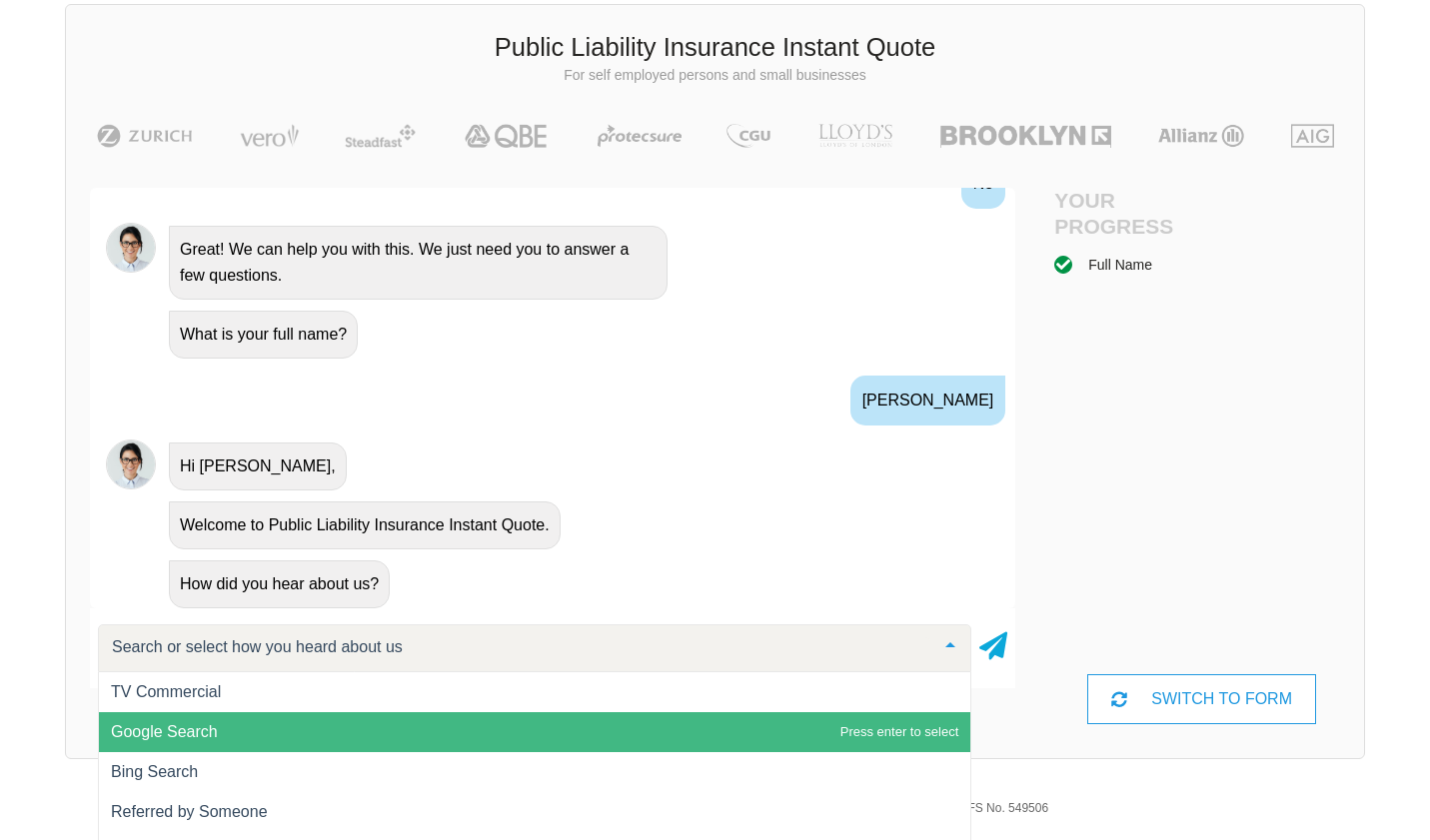 click on "Google Search" at bounding box center [535, 732] 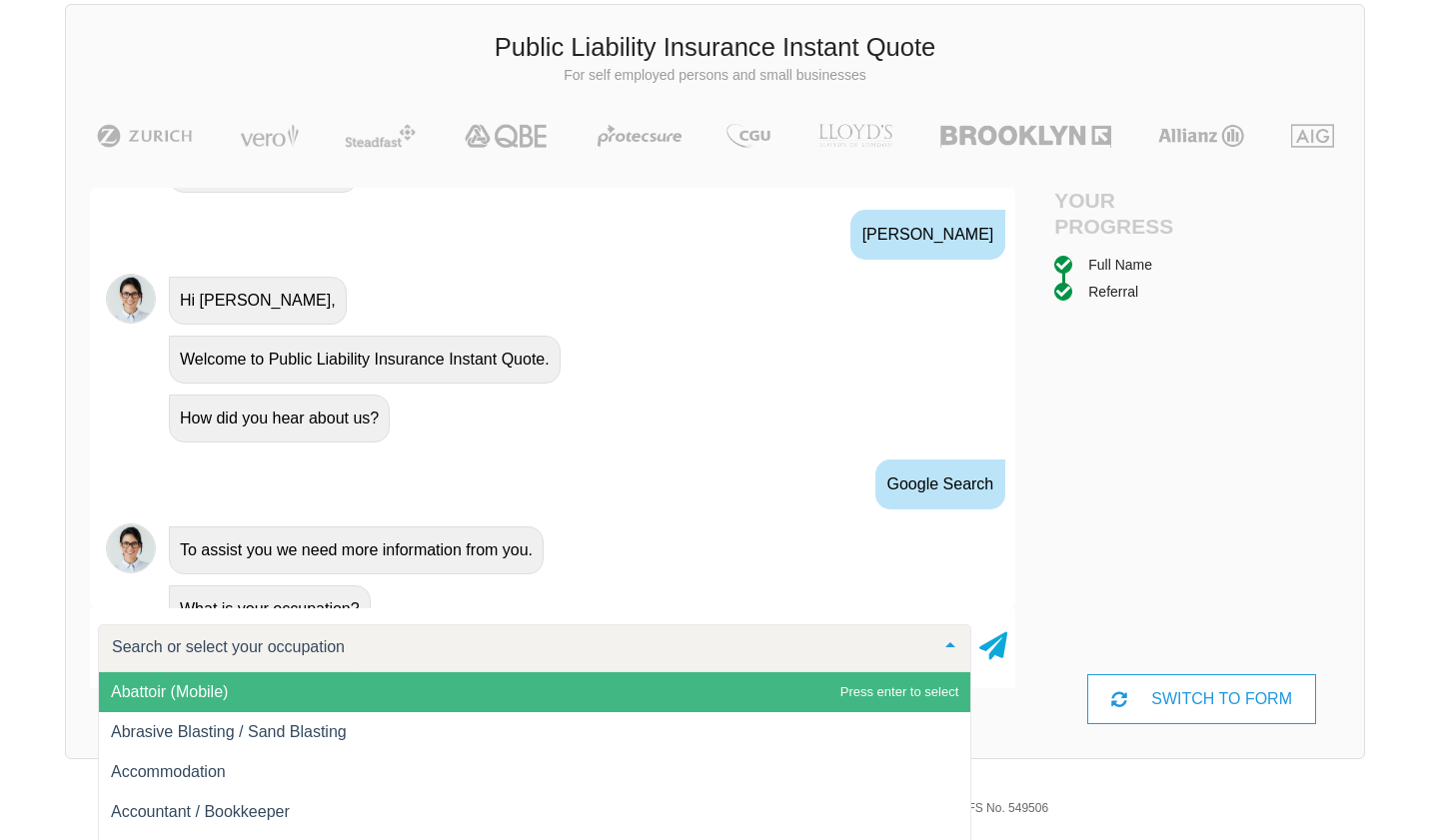 scroll, scrollTop: 893, scrollLeft: 0, axis: vertical 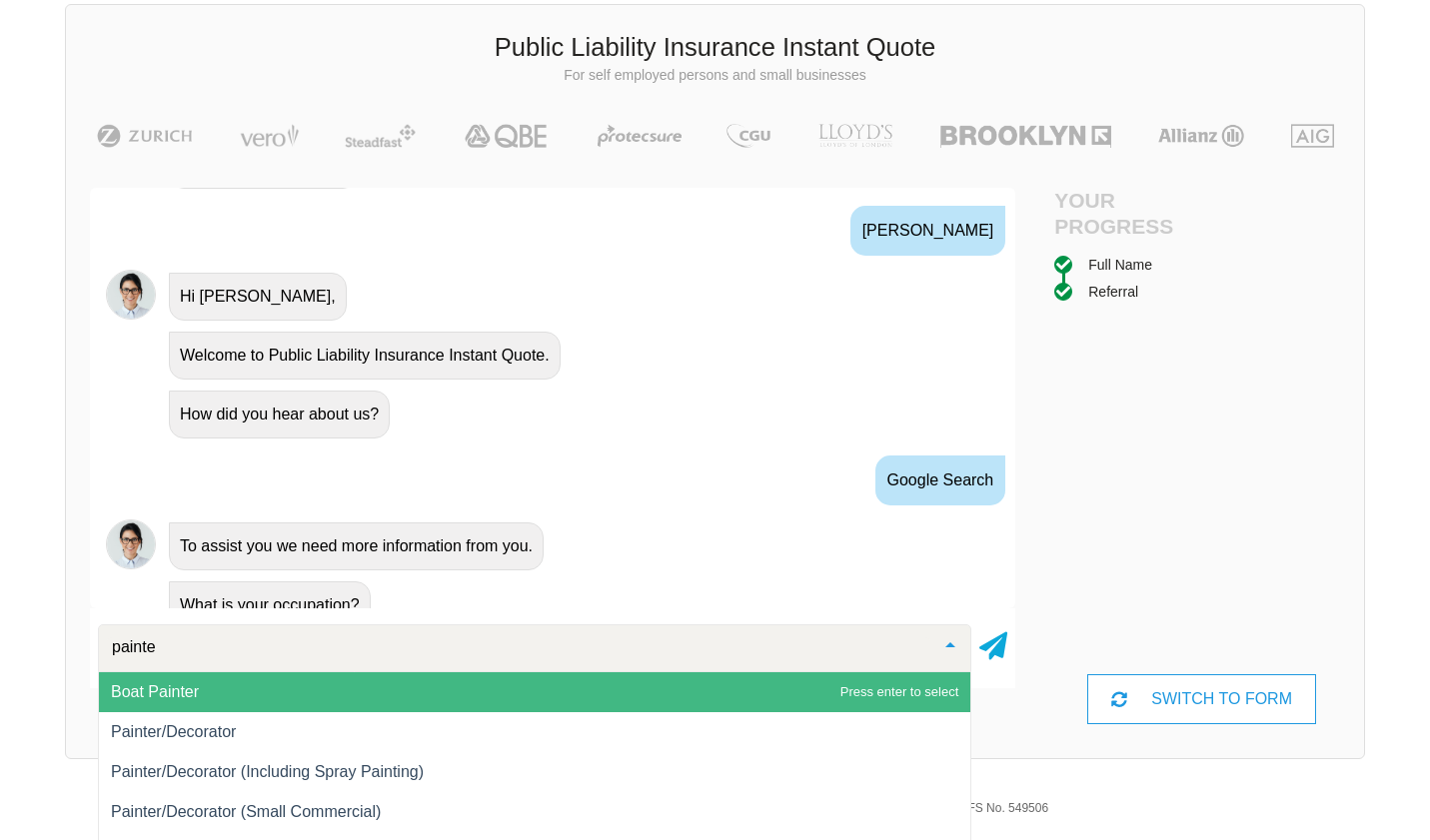 type on "painter" 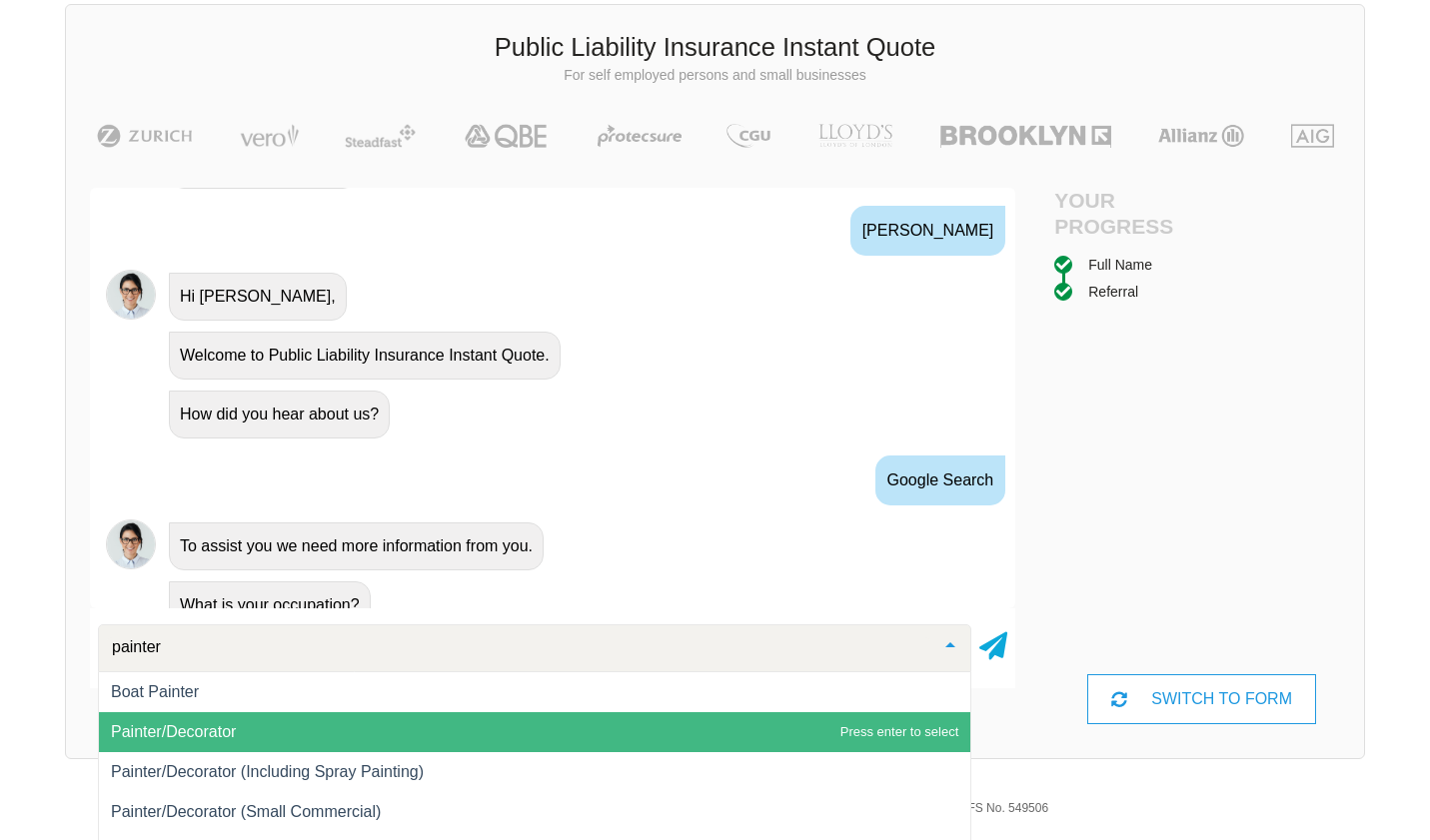 click on "Painter/Decorator" at bounding box center (535, 732) 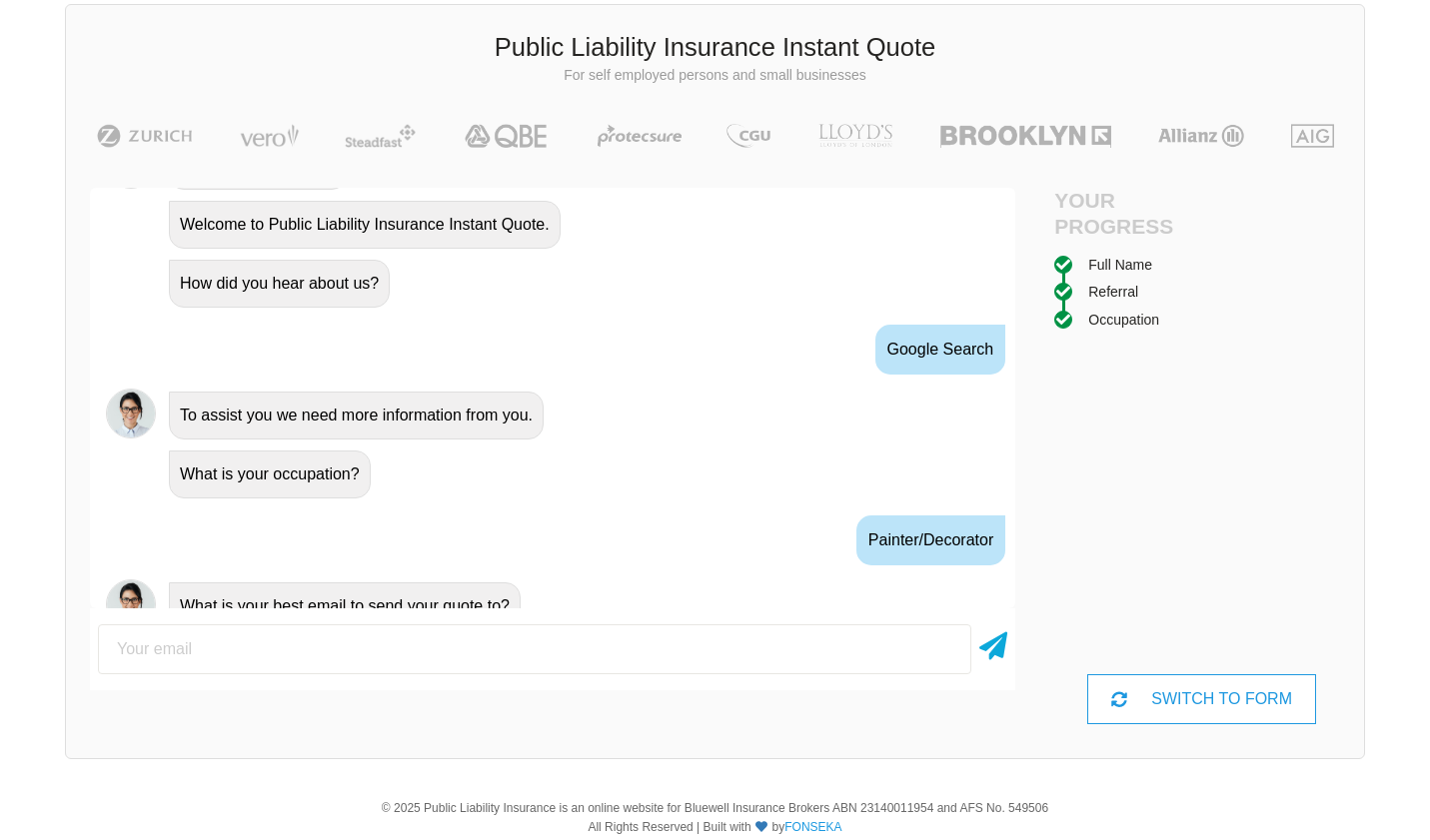 scroll, scrollTop: 1025, scrollLeft: 0, axis: vertical 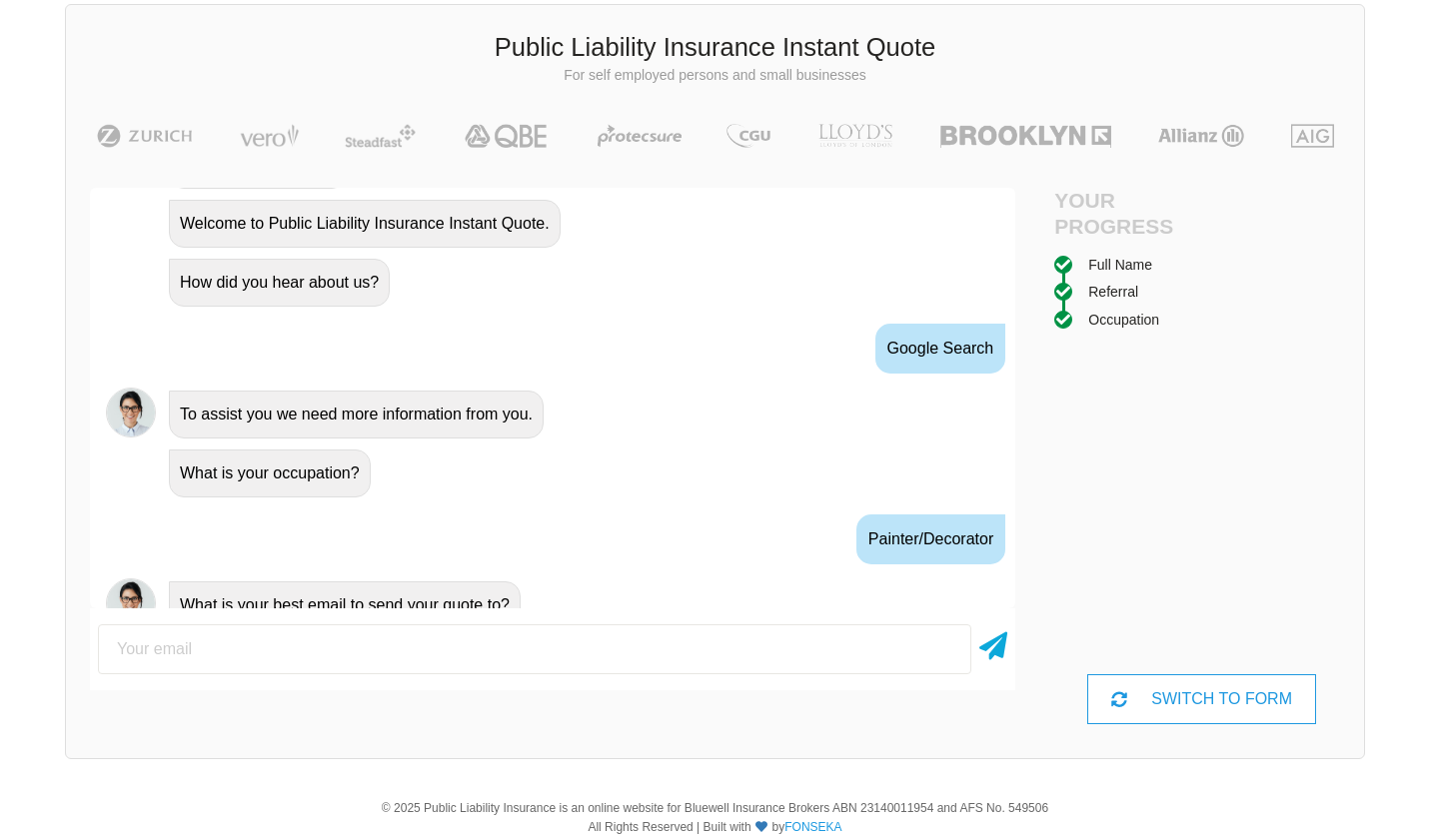 click at bounding box center (535, 649) 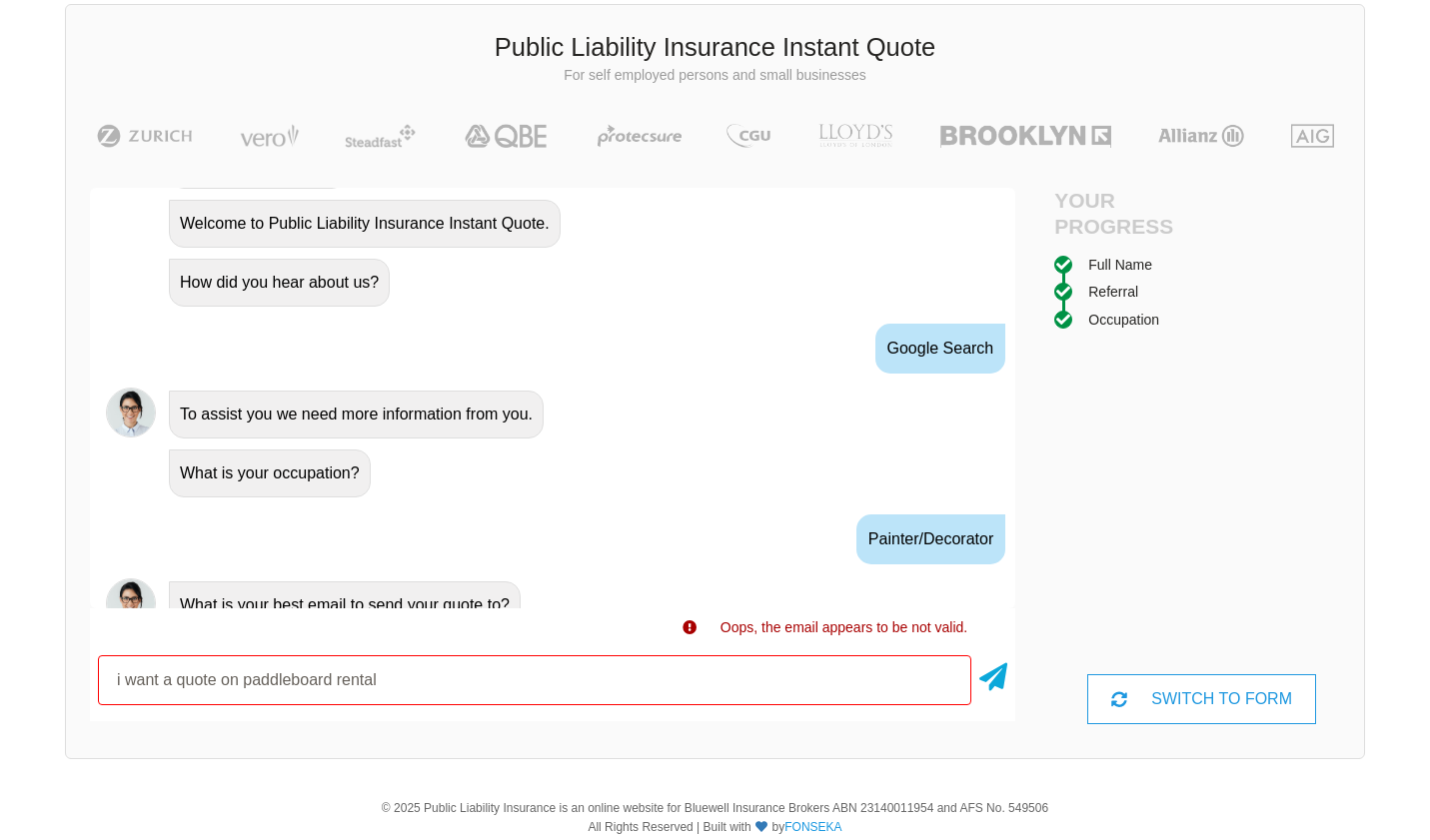 drag, startPoint x: 257, startPoint y: 647, endPoint x: -4, endPoint y: 655, distance: 261.1226 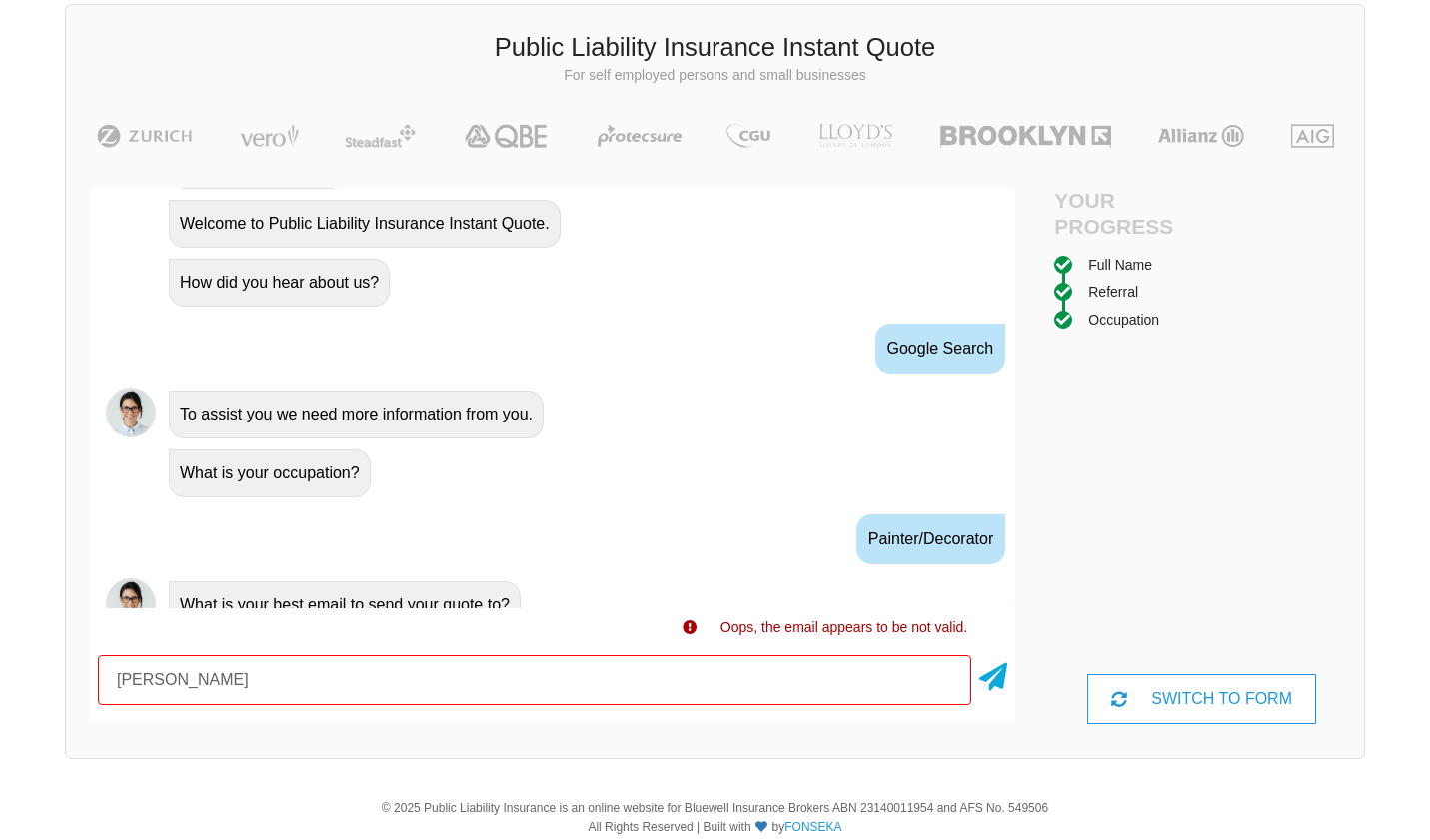 type on "[EMAIL_ADDRESS][DOMAIN_NAME]" 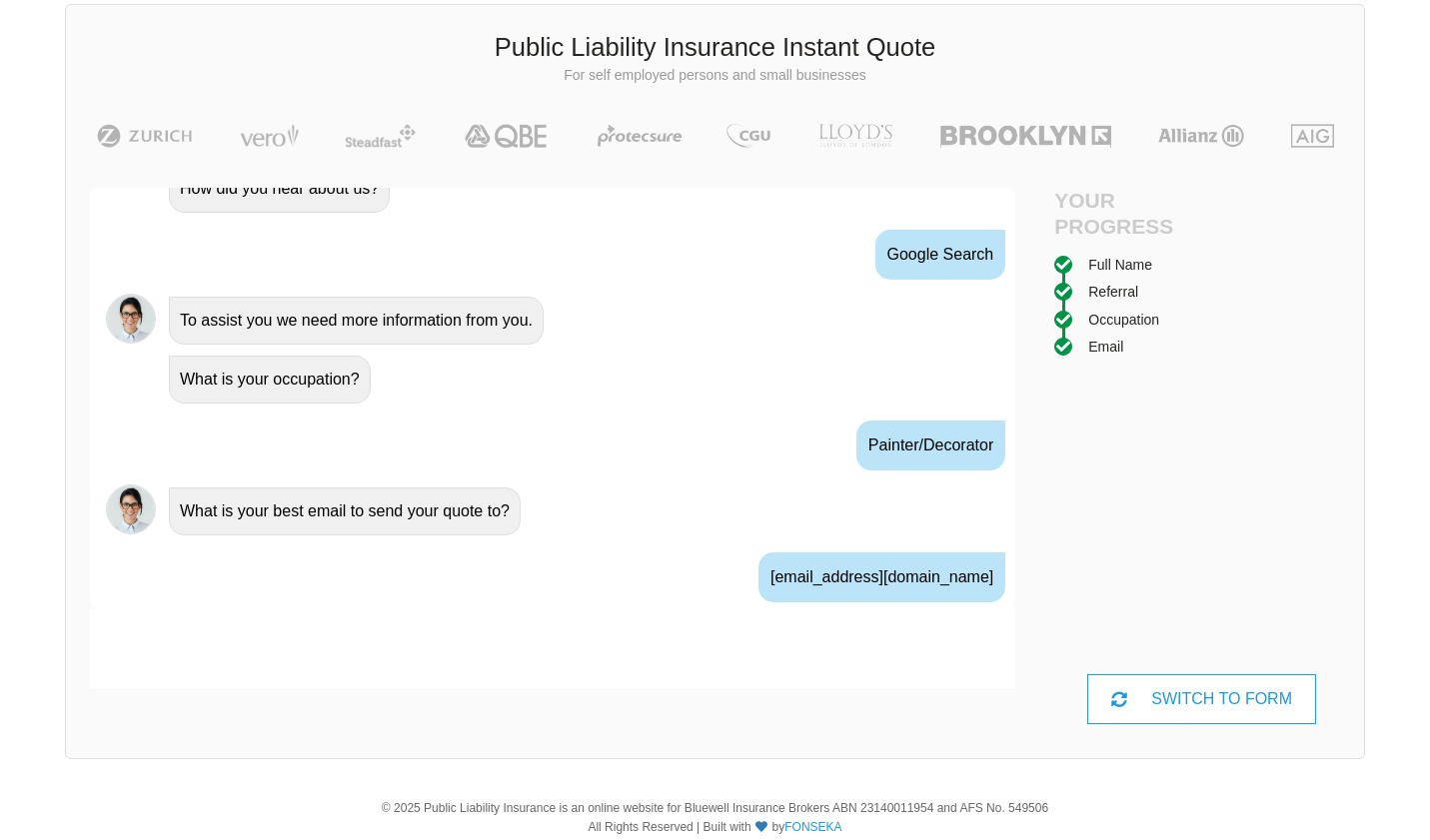 scroll, scrollTop: 1157, scrollLeft: 0, axis: vertical 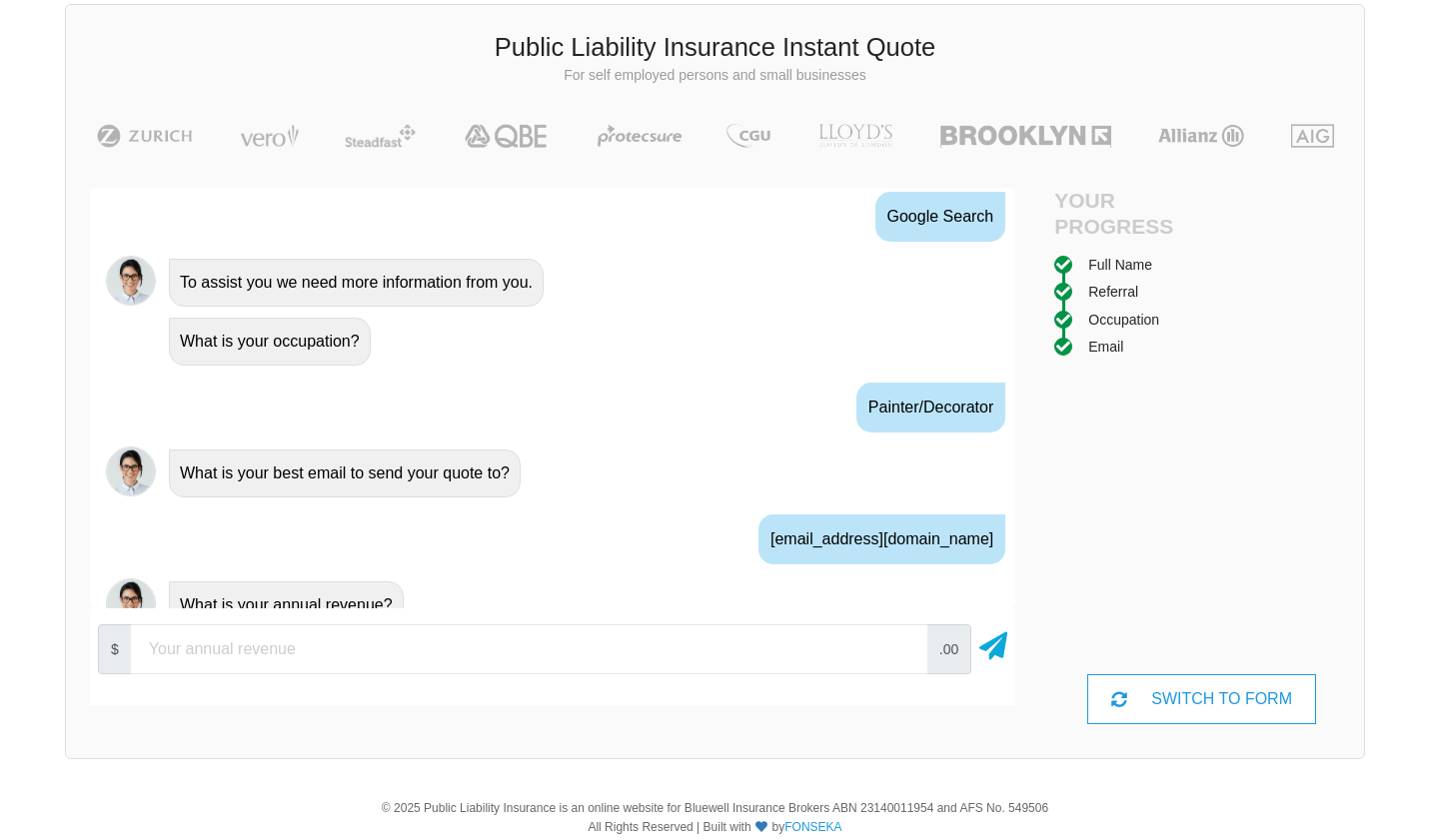 click at bounding box center [529, 649] 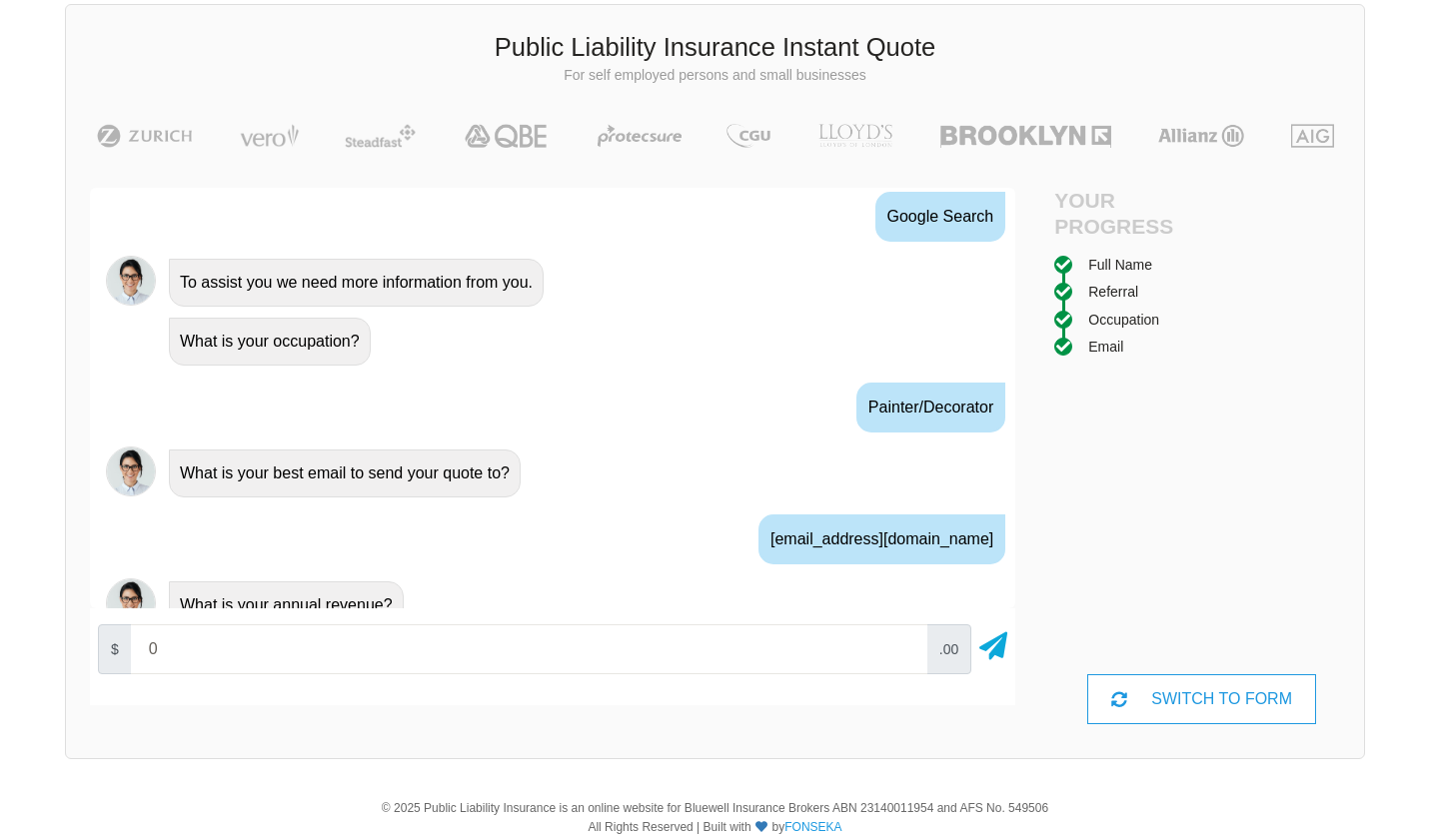 type on "0" 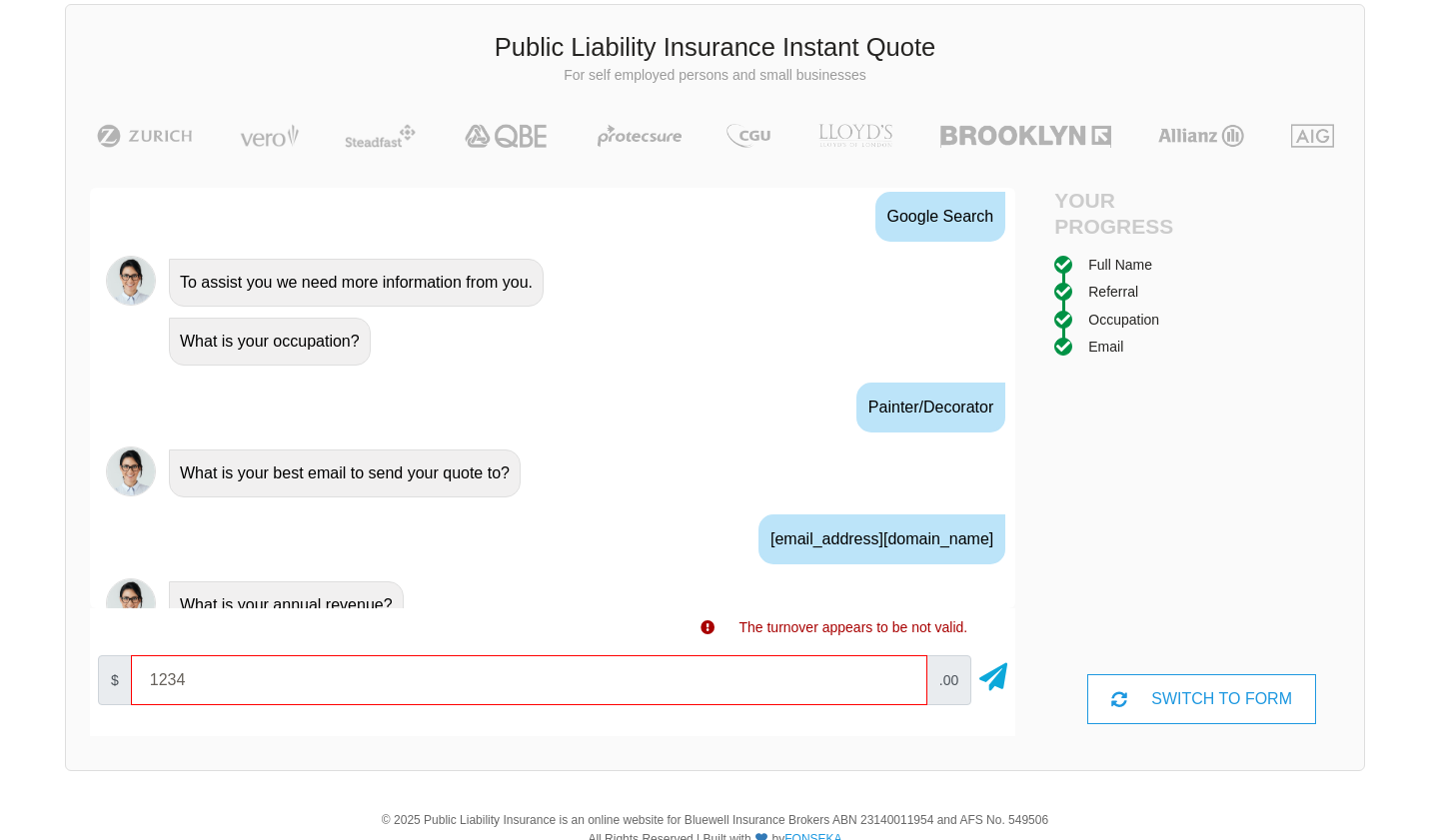 type on "1234" 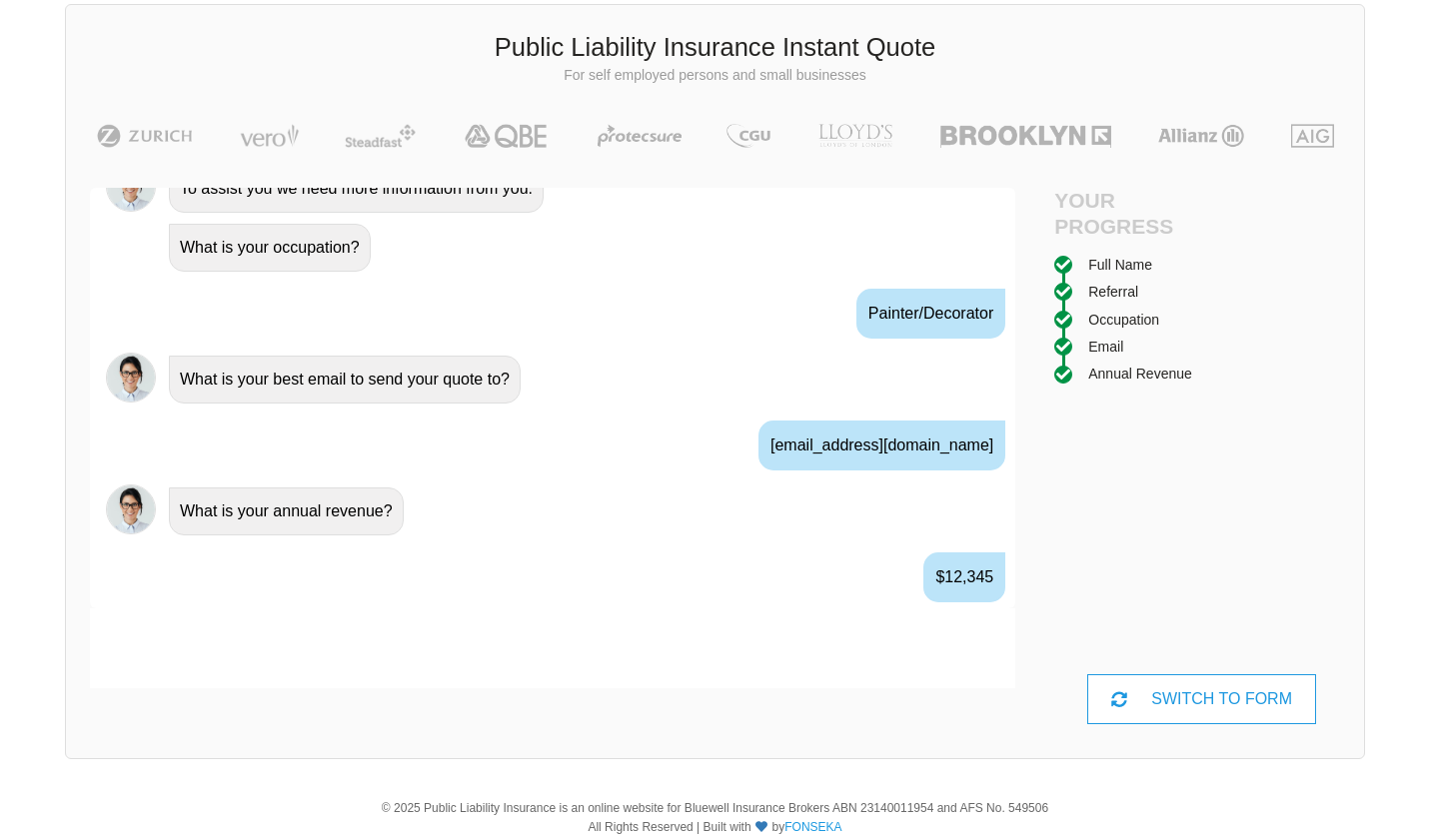 scroll, scrollTop: 1288, scrollLeft: 0, axis: vertical 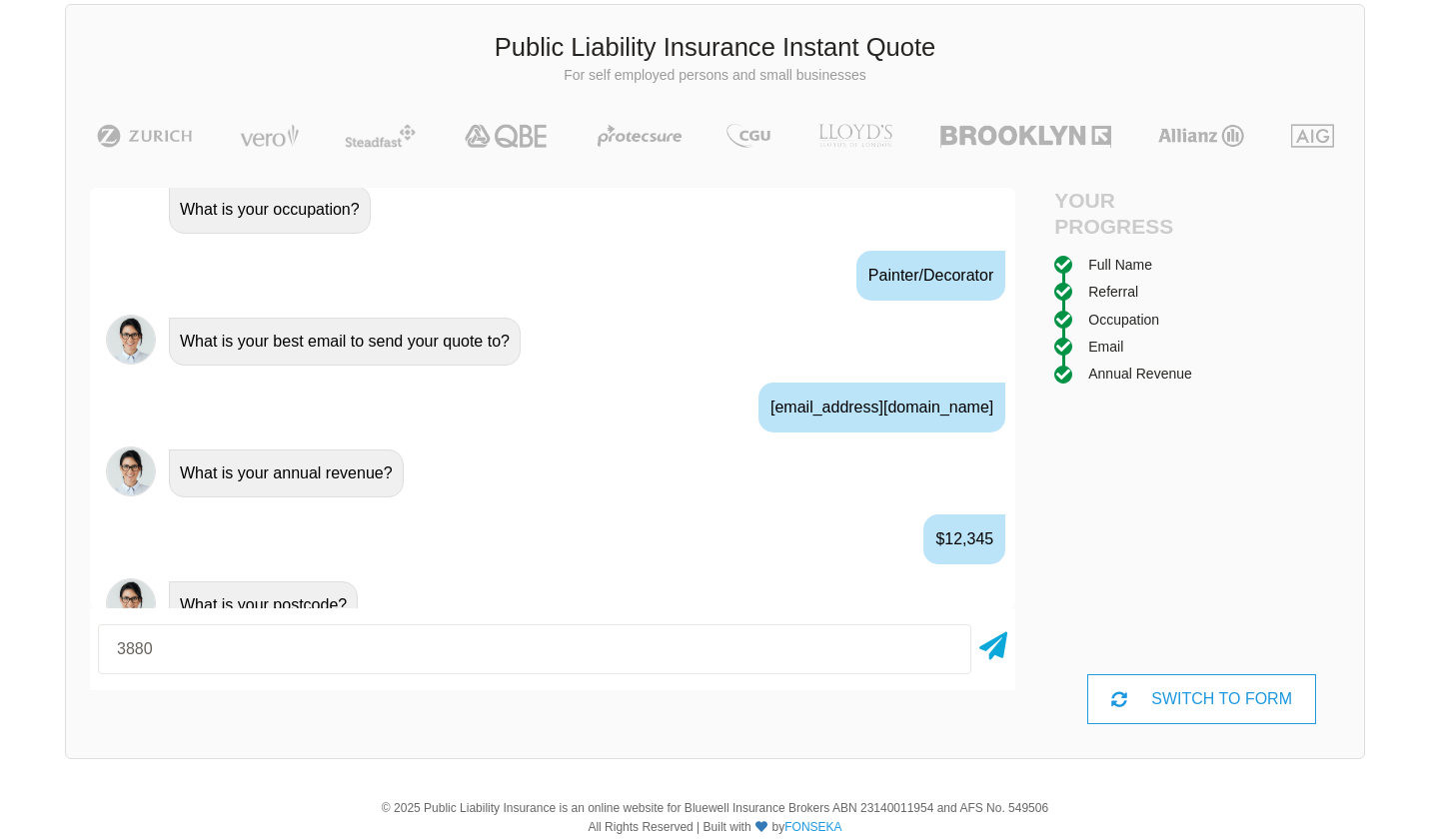type on "3880" 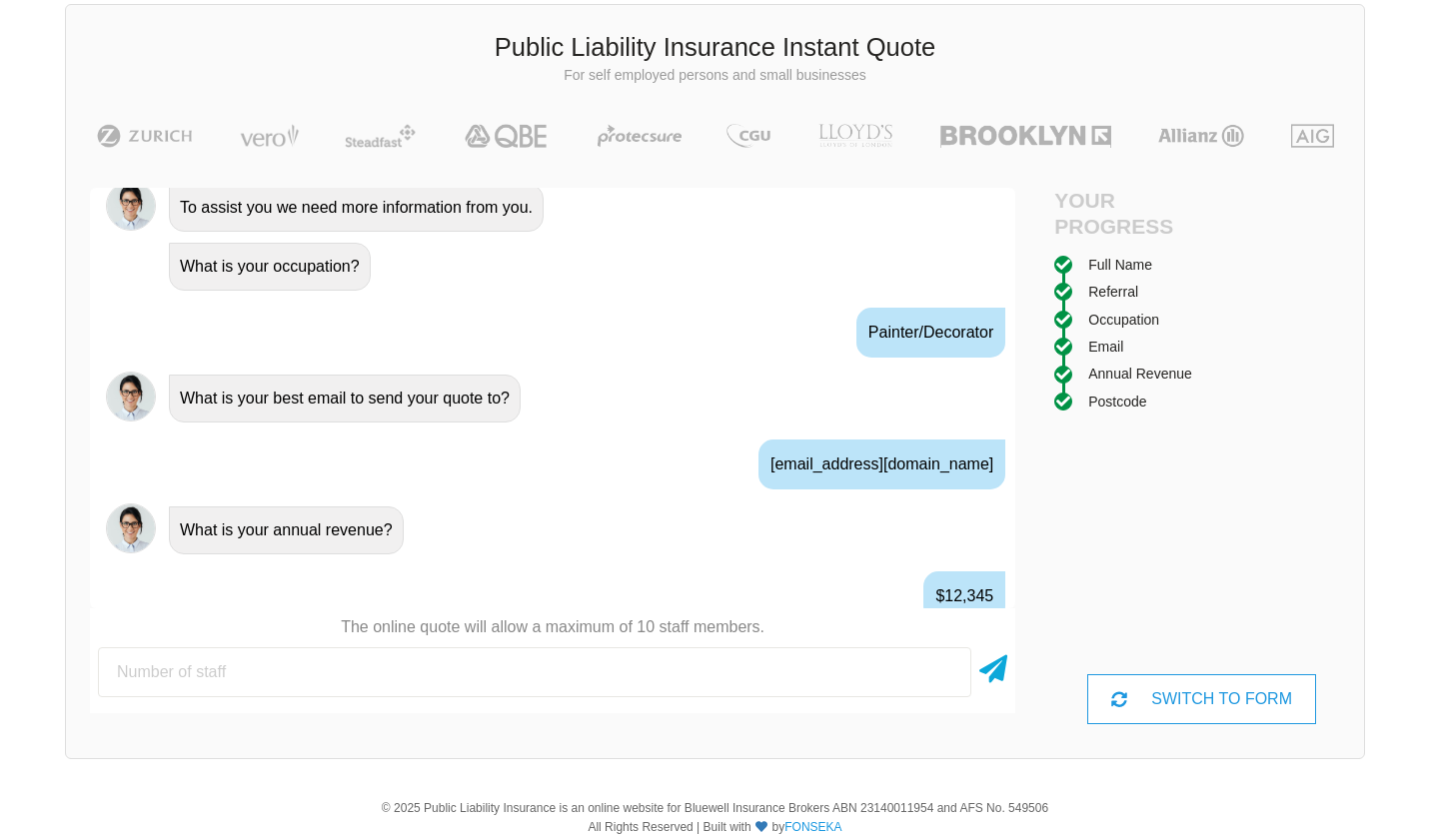 scroll, scrollTop: 1221, scrollLeft: 0, axis: vertical 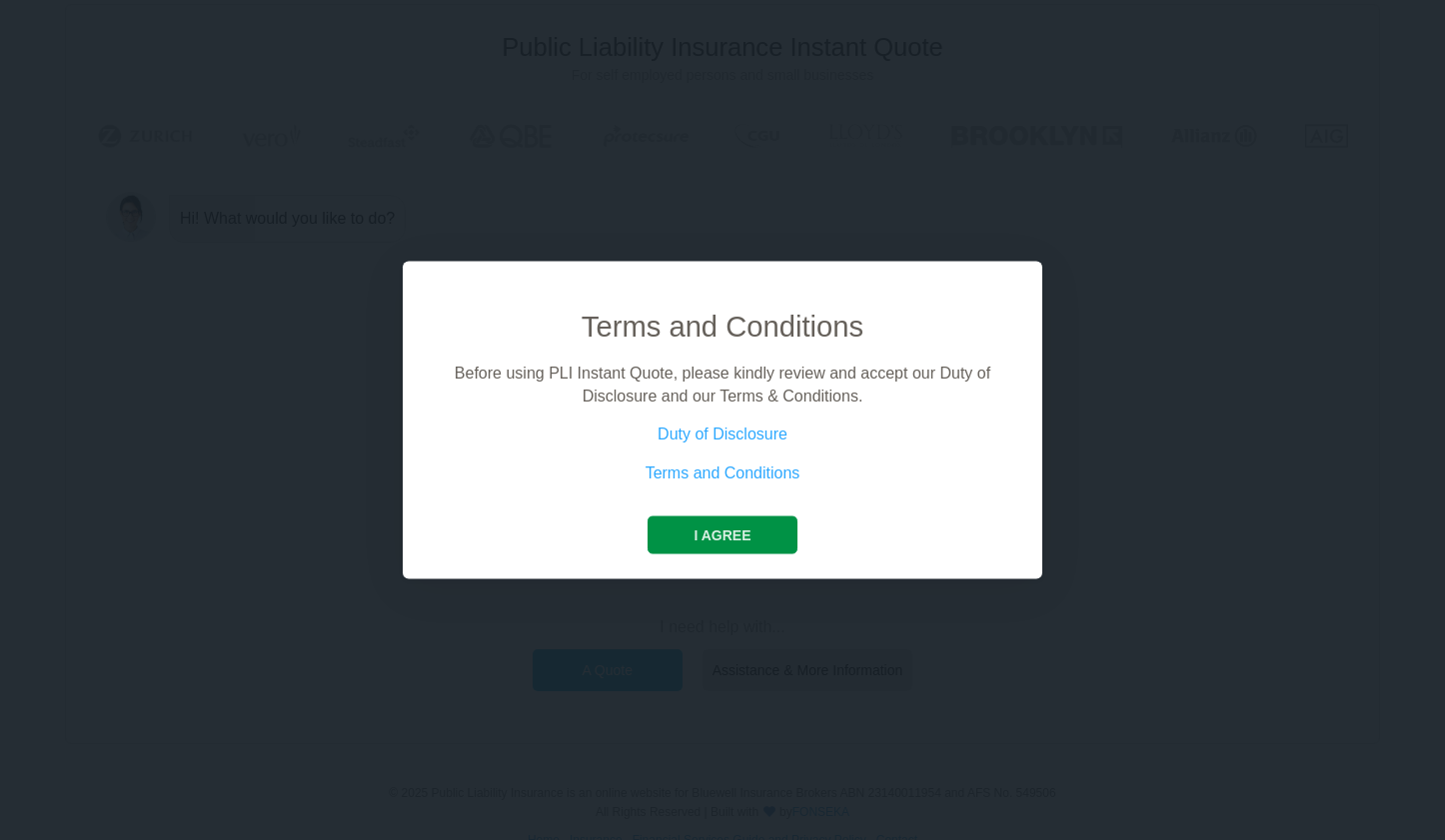 click on "I agree" at bounding box center [722, 535] 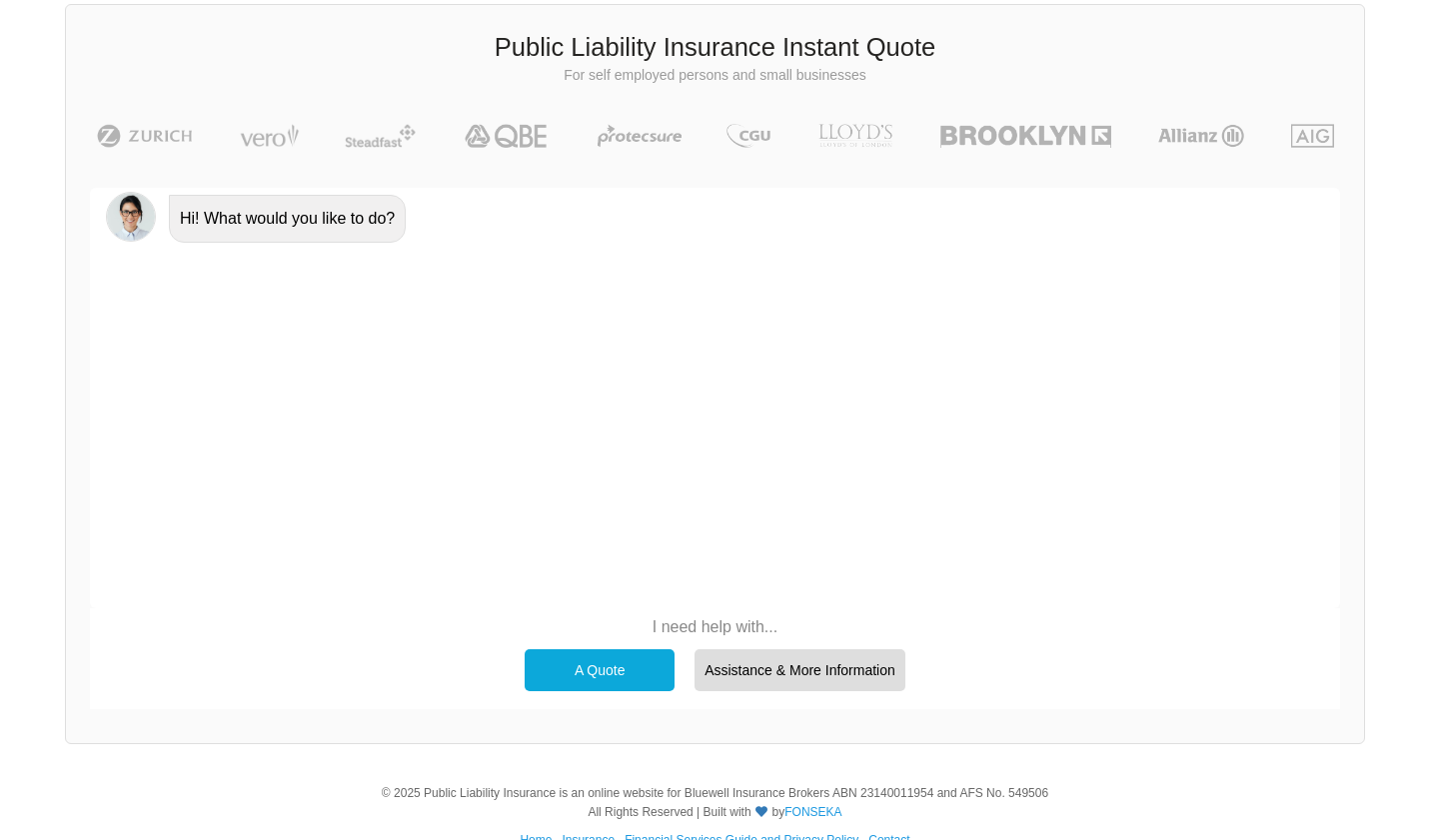 click on "A Quote" at bounding box center (600, 670) 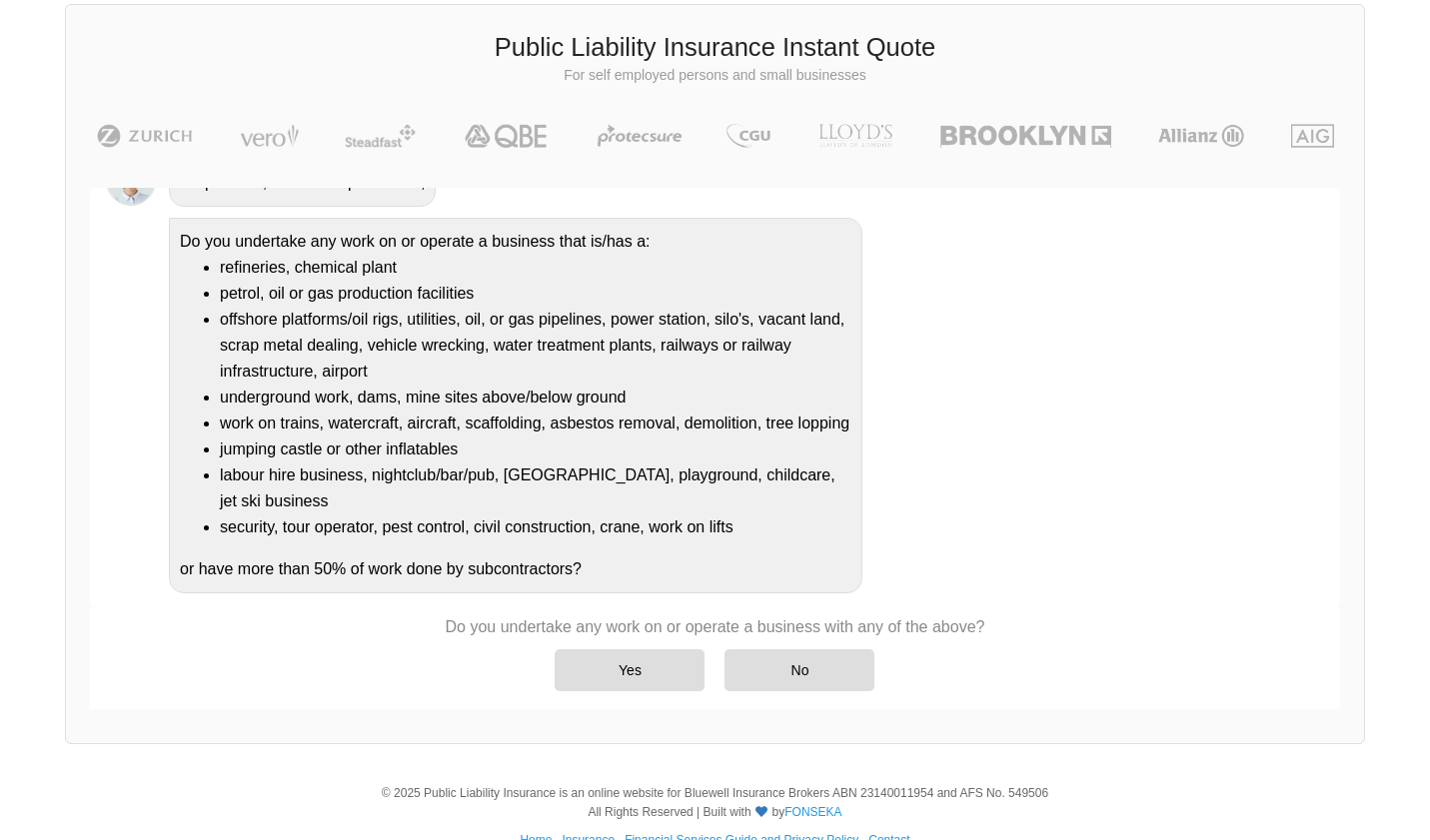 scroll, scrollTop: 184, scrollLeft: 0, axis: vertical 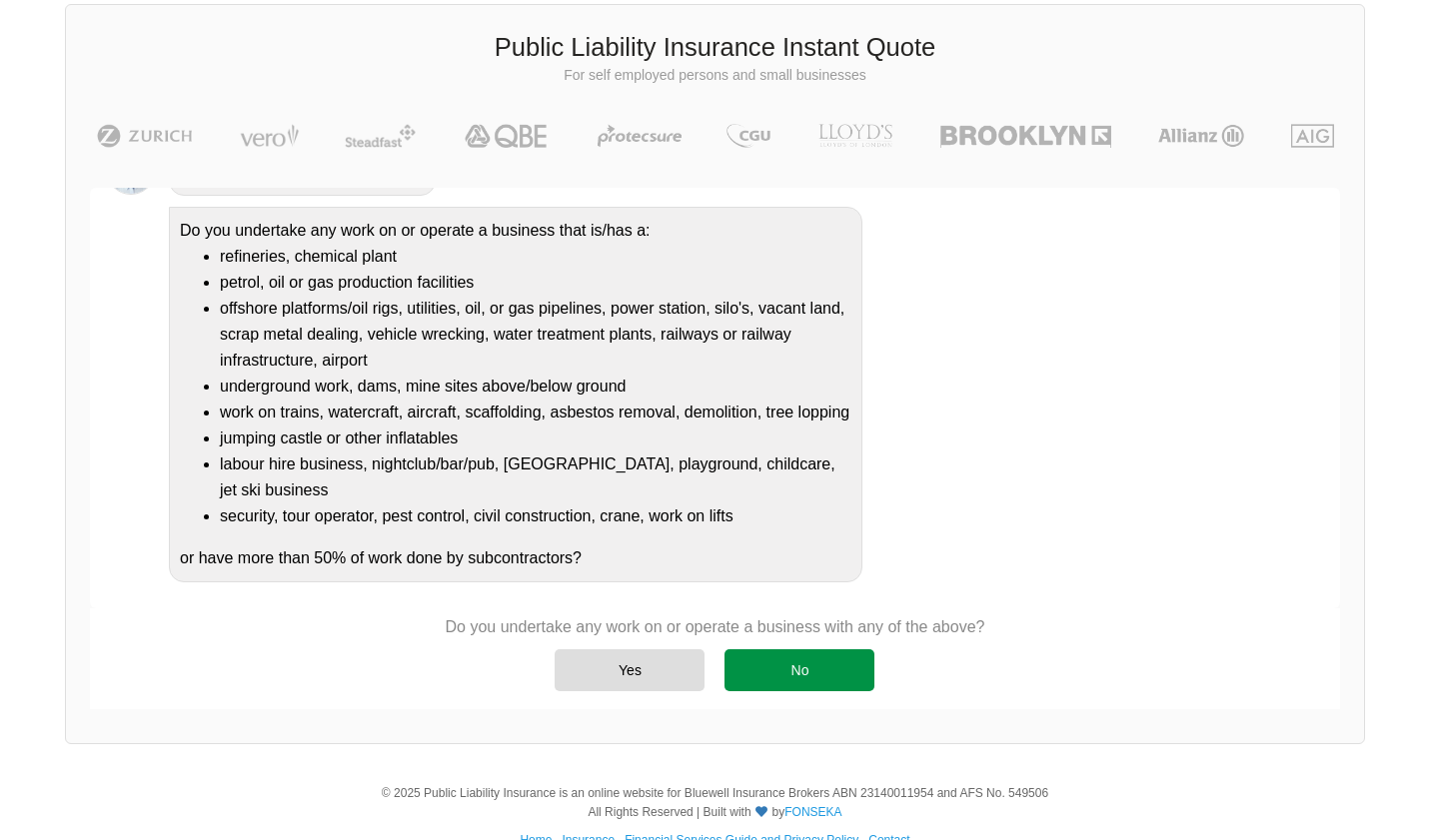 click on "No" at bounding box center [799, 670] 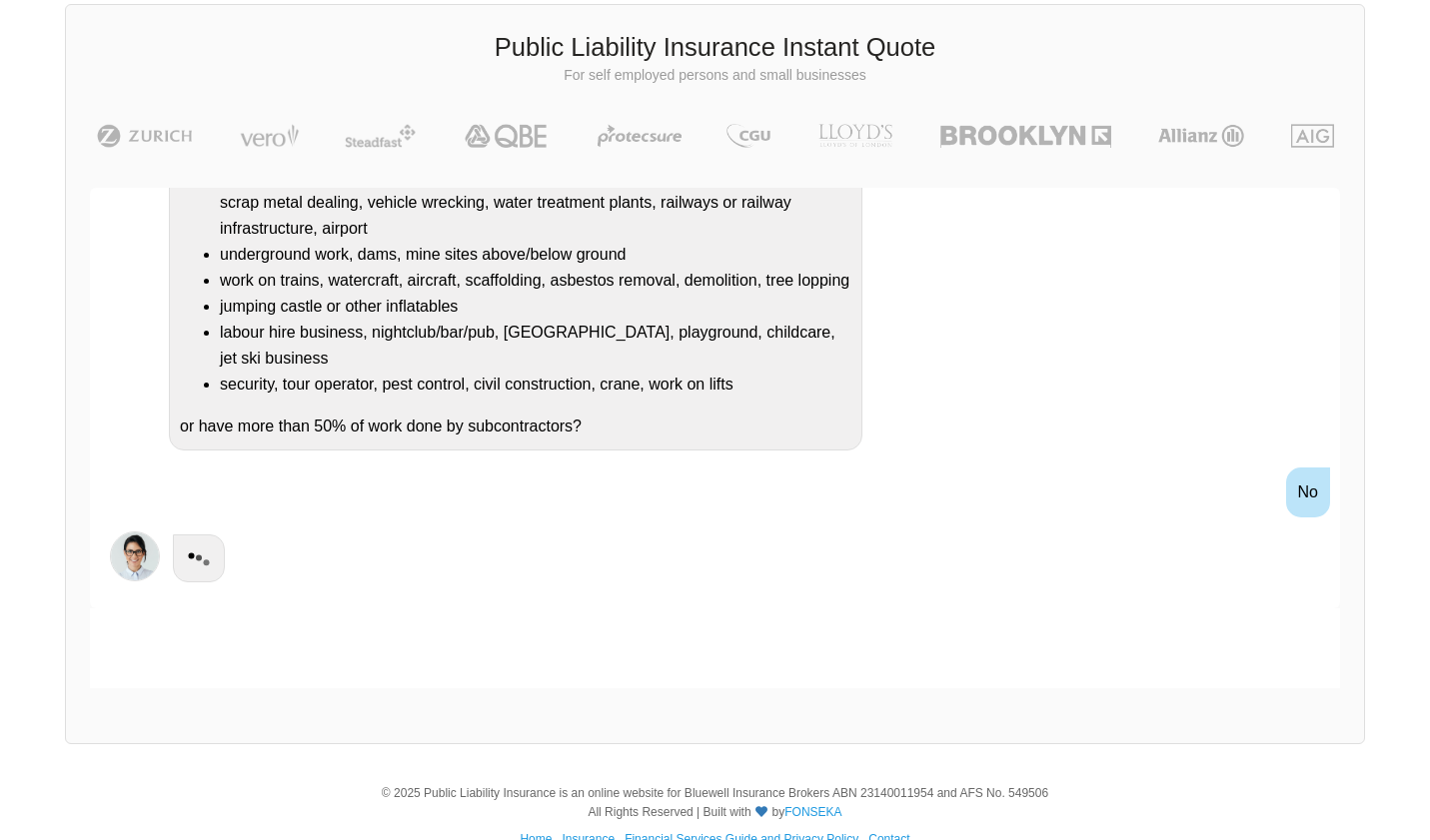 scroll, scrollTop: 278, scrollLeft: 0, axis: vertical 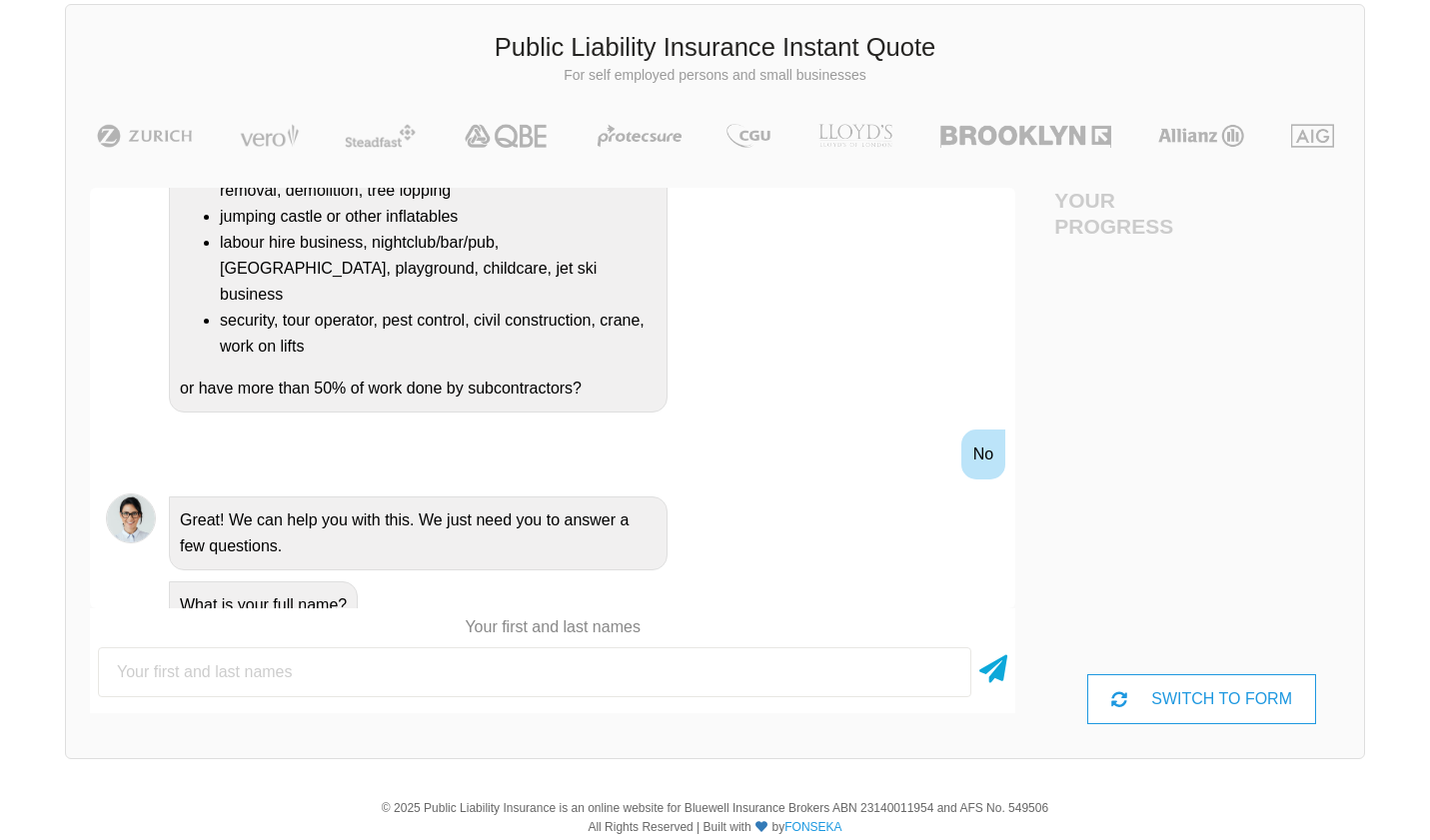 click at bounding box center (535, 672) 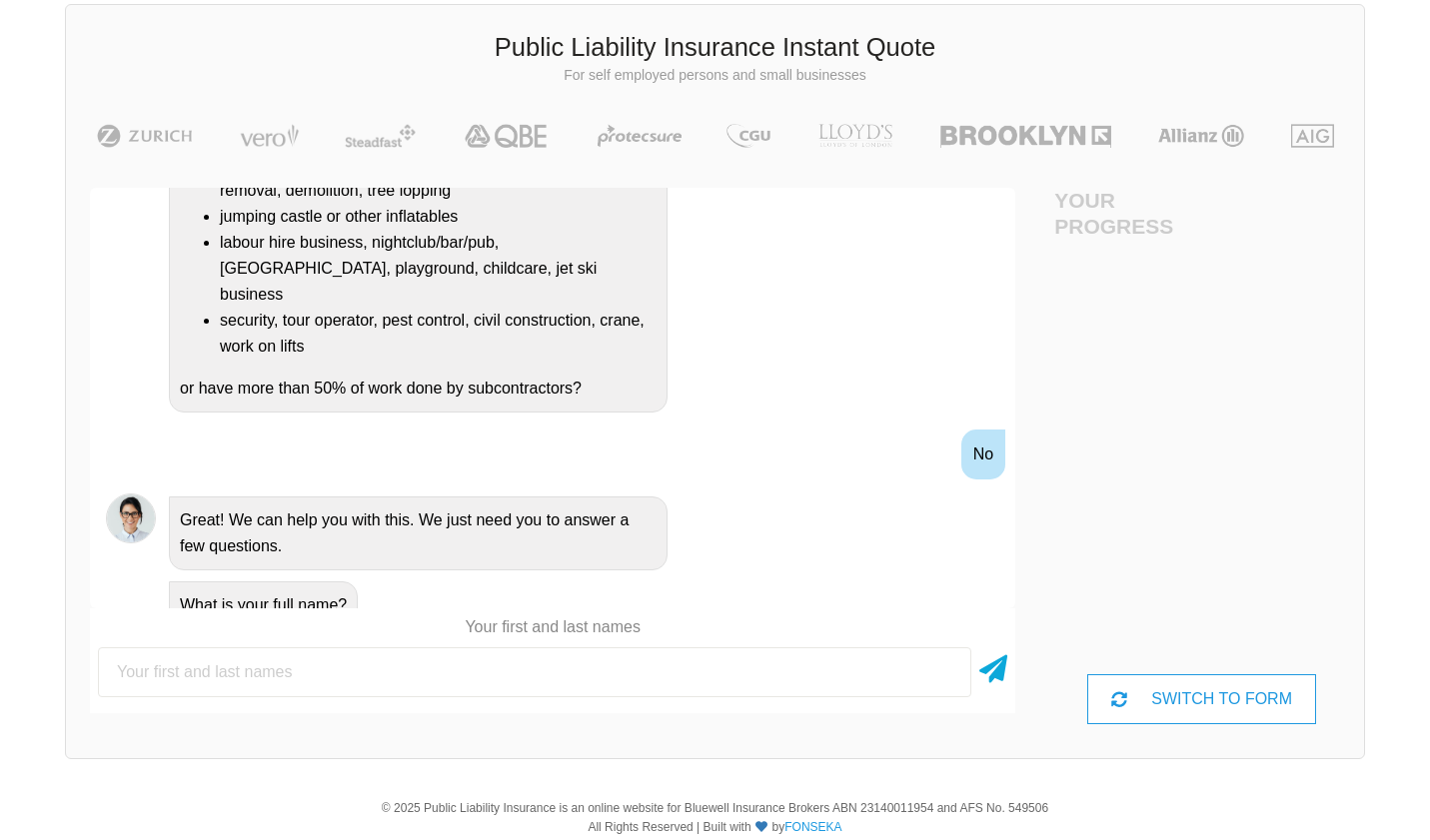 type on "[PERSON_NAME]" 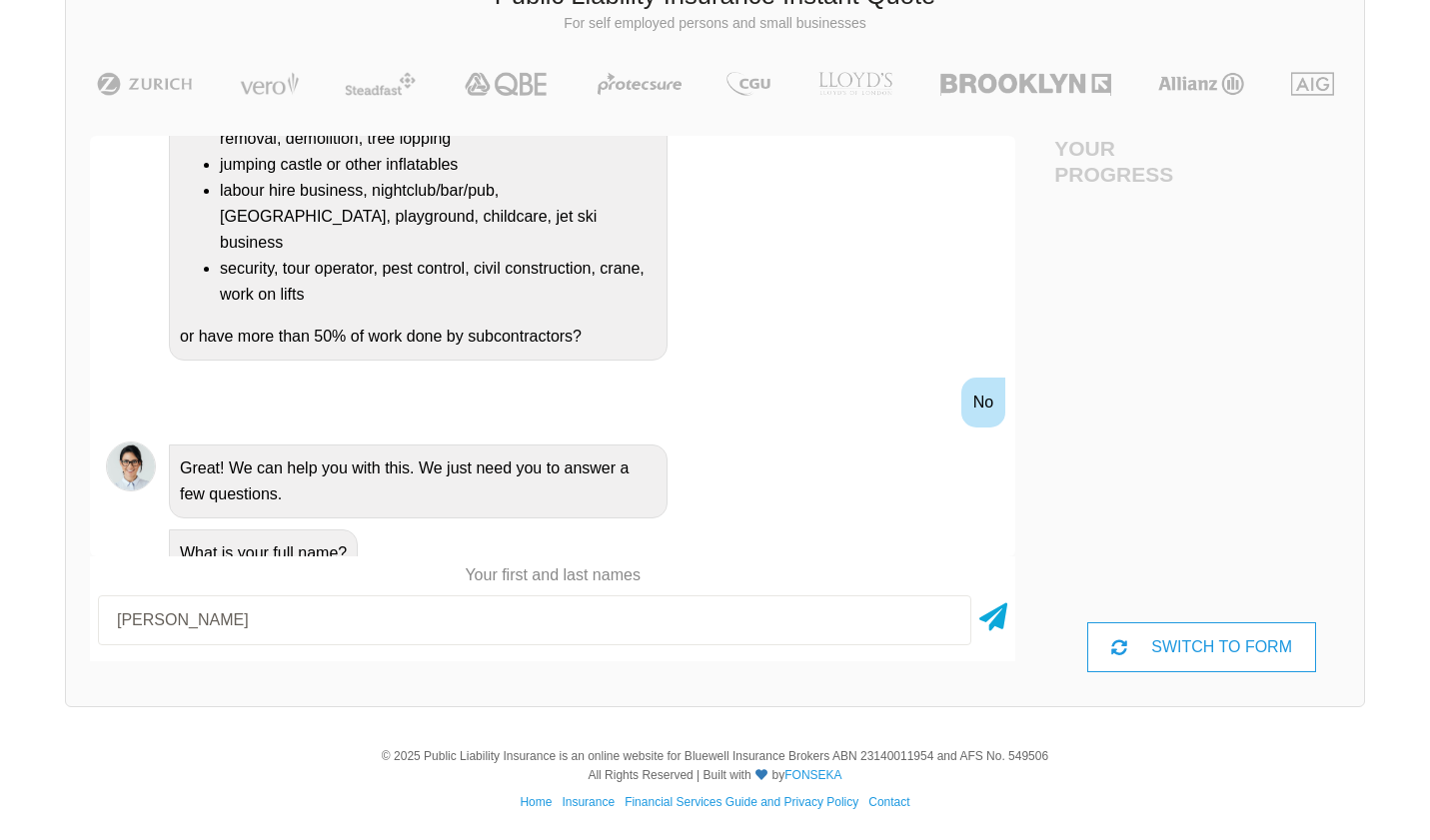 click at bounding box center [993, 620] 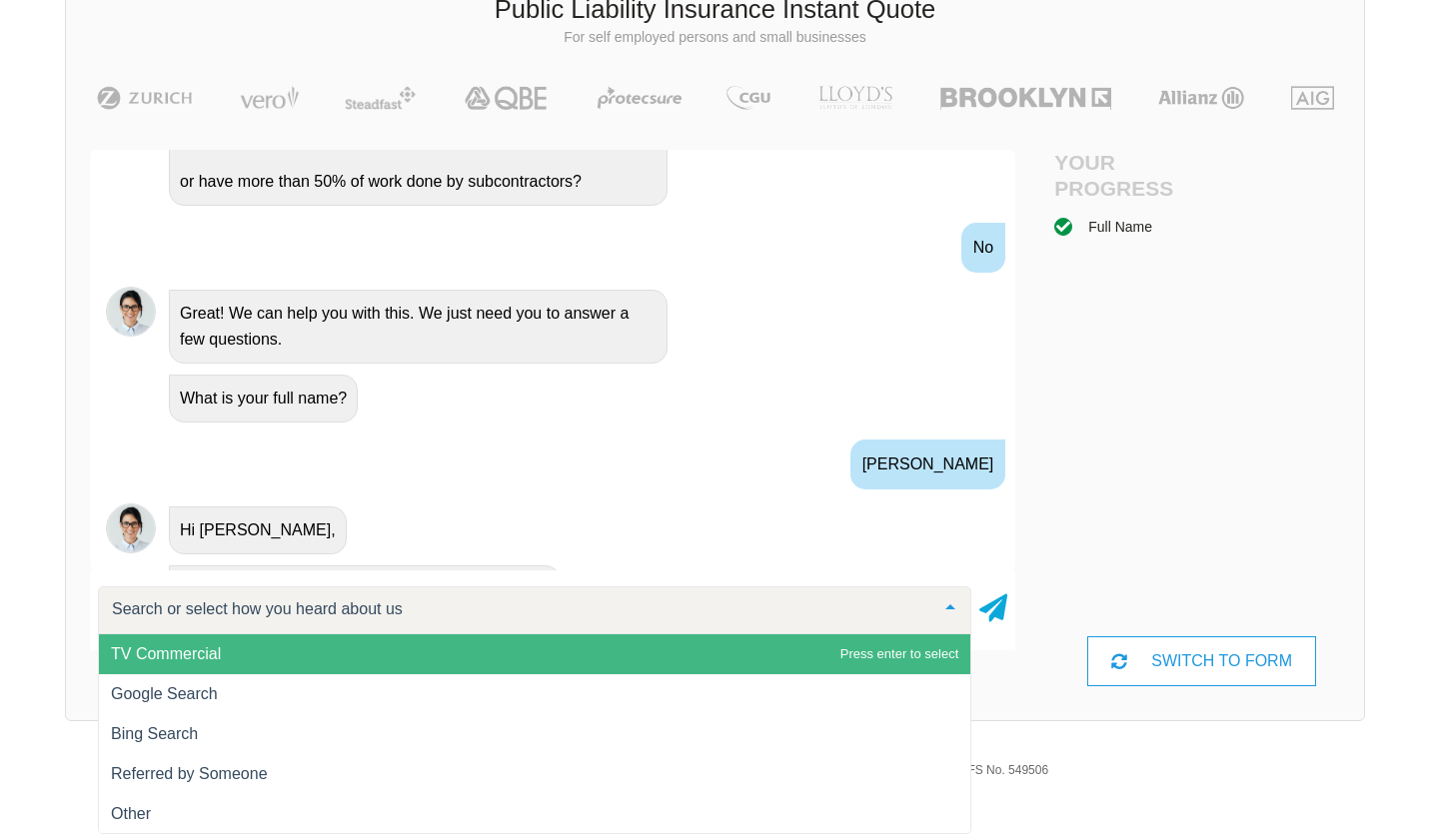scroll, scrollTop: 702, scrollLeft: 0, axis: vertical 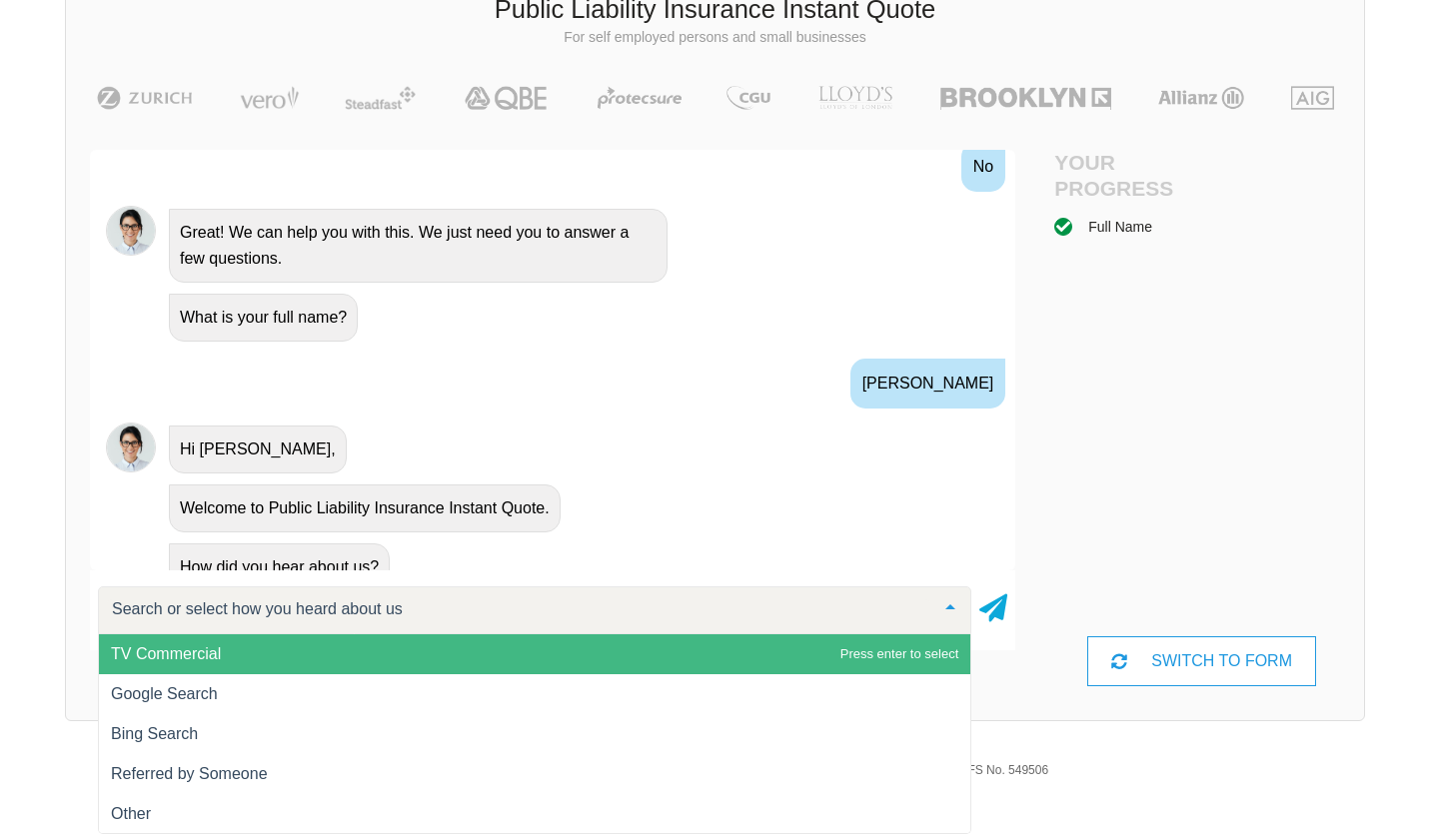 click at bounding box center [519, 609] 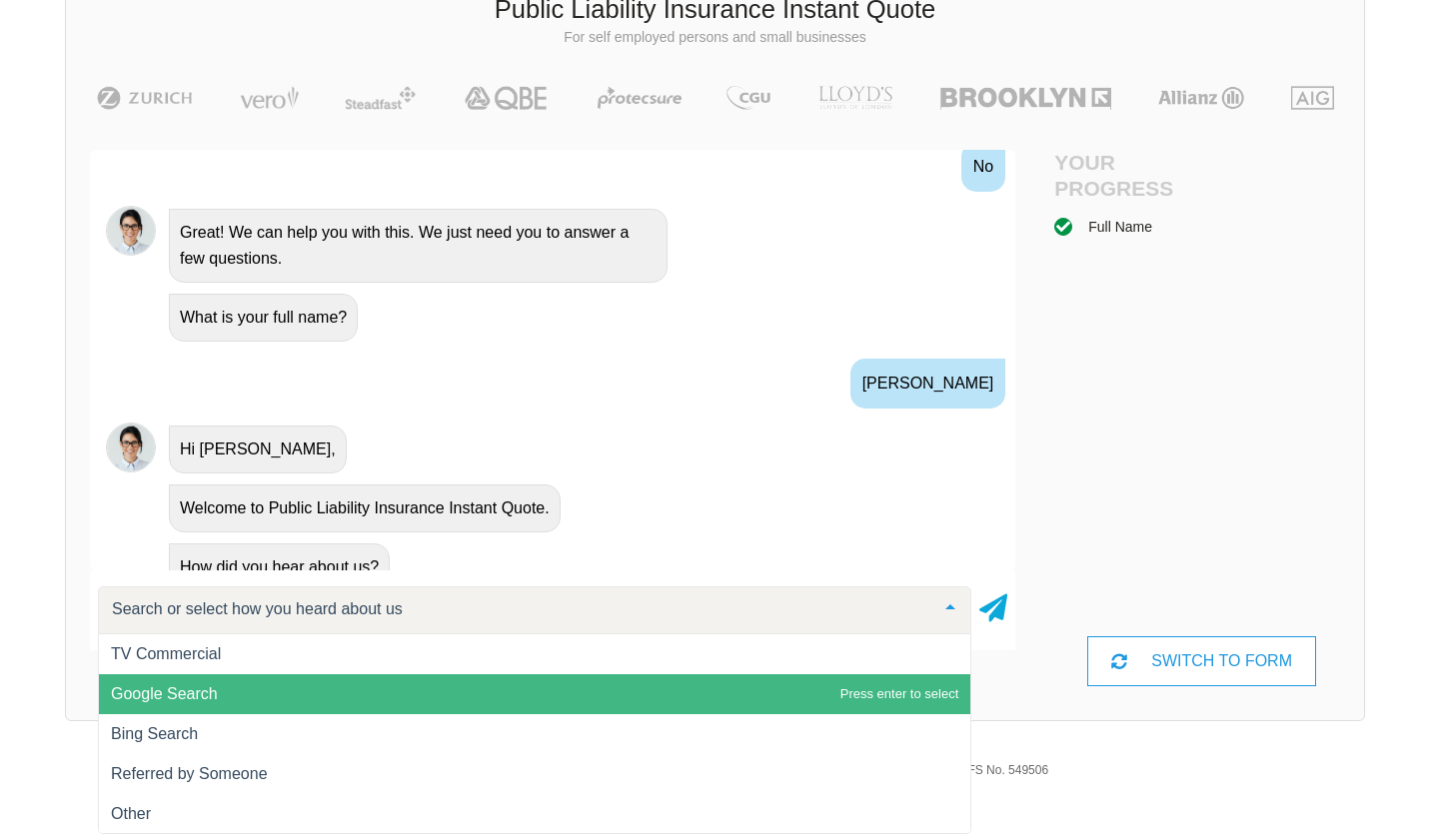 click on "Google Search" at bounding box center (535, 694) 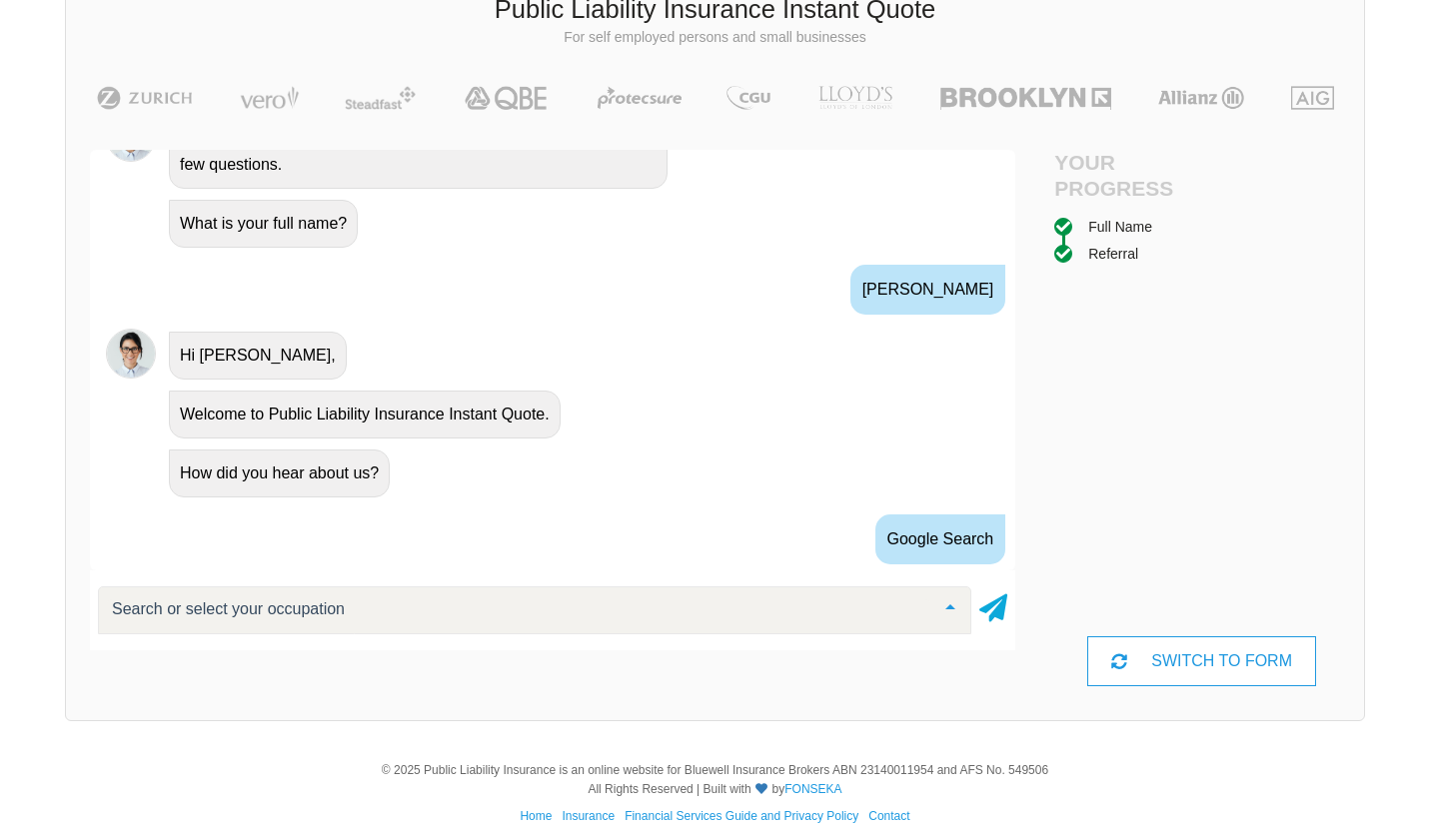 scroll, scrollTop: 893, scrollLeft: 0, axis: vertical 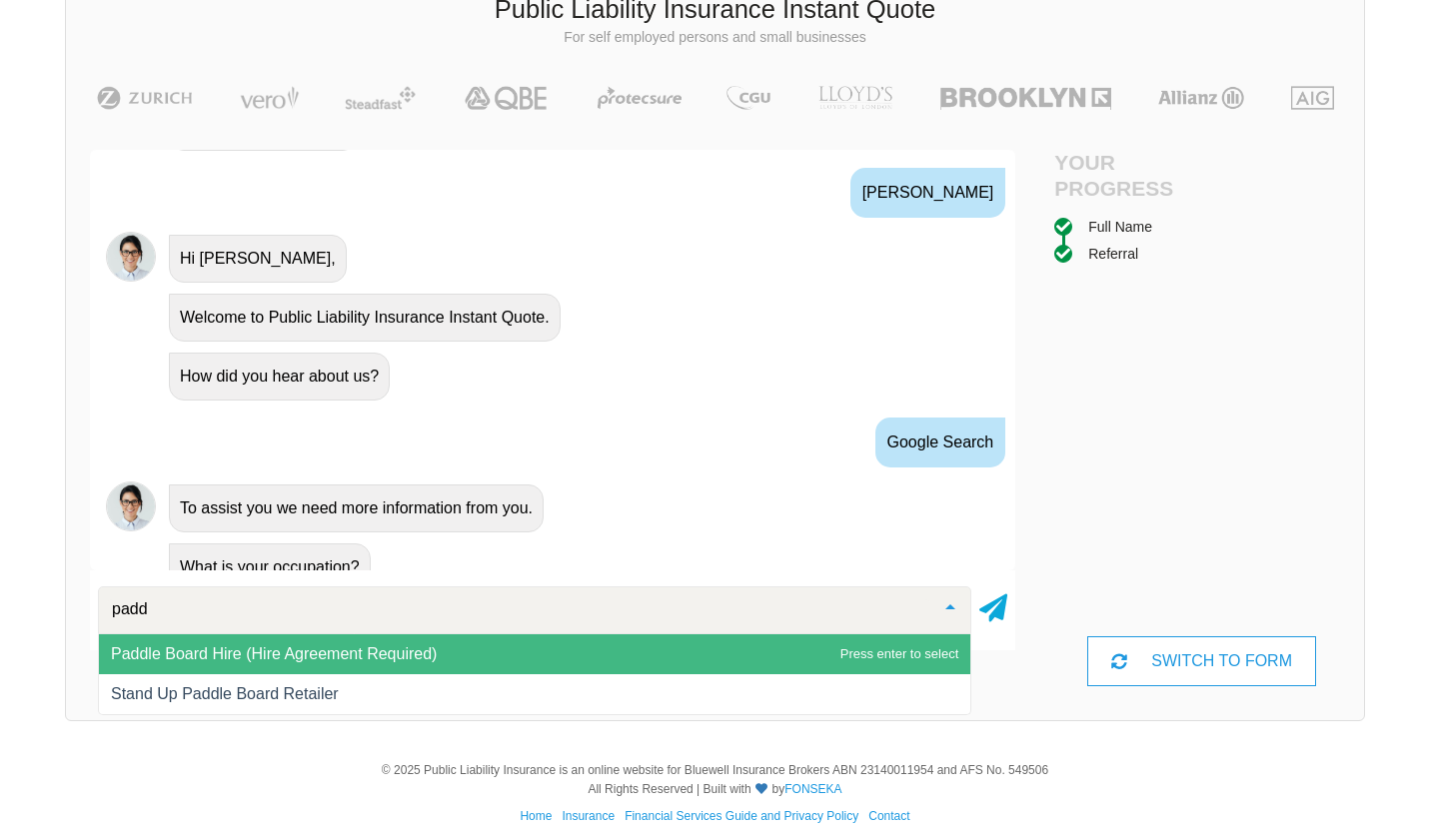 type on "paddl" 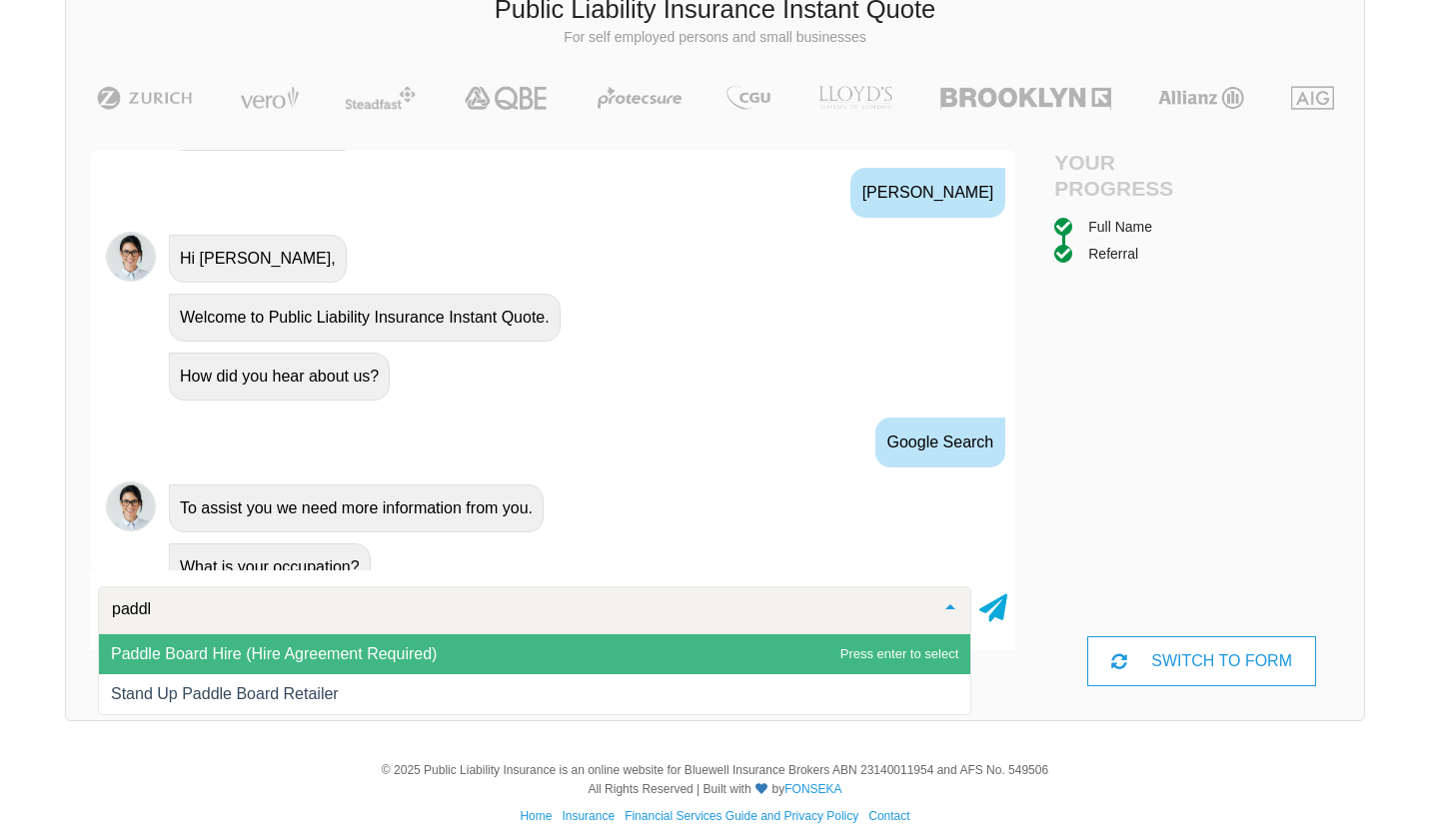 click on "Paddle Board Hire (Hire Agreement Required)" at bounding box center [274, 653] 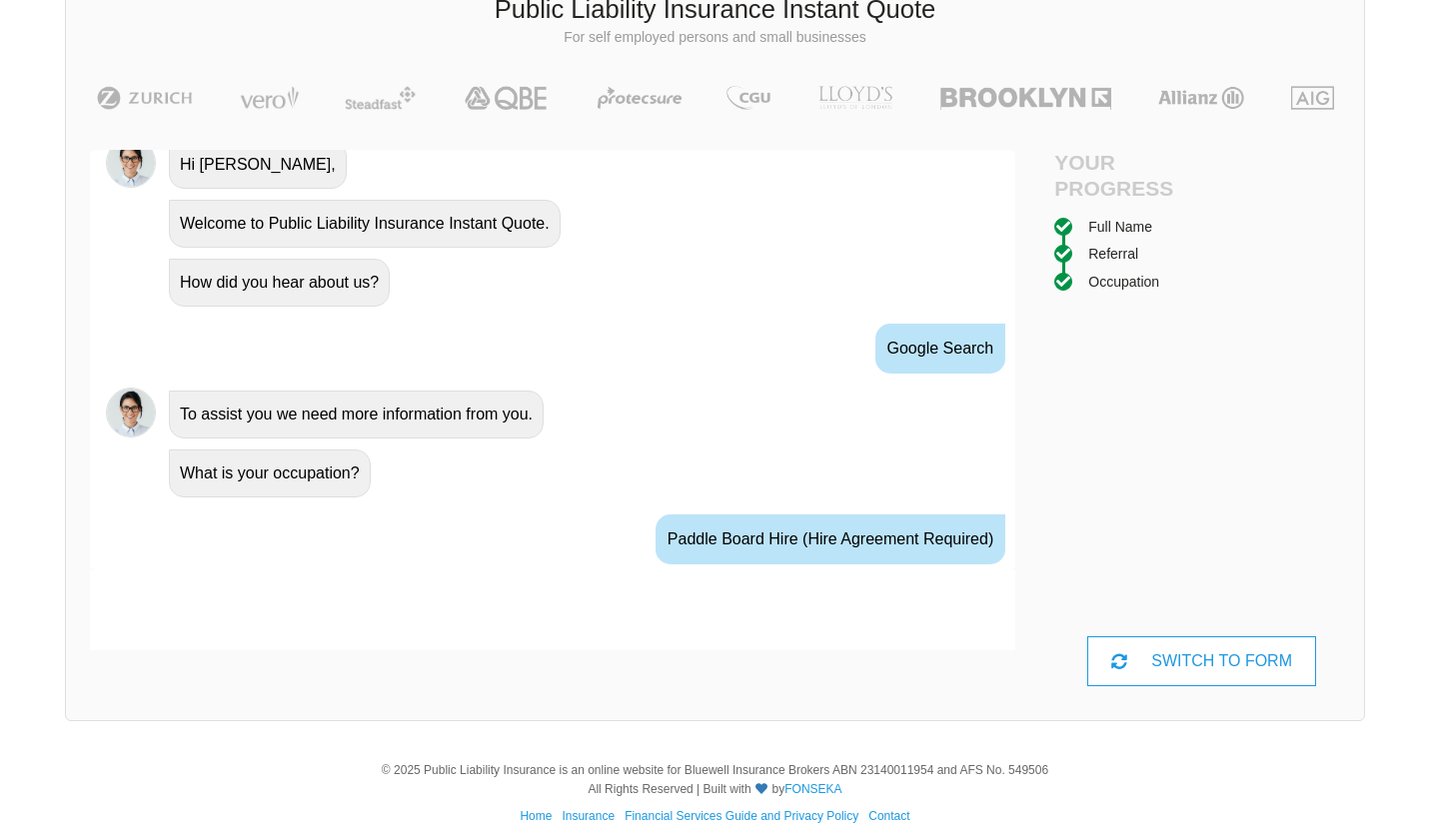 scroll, scrollTop: 1025, scrollLeft: 0, axis: vertical 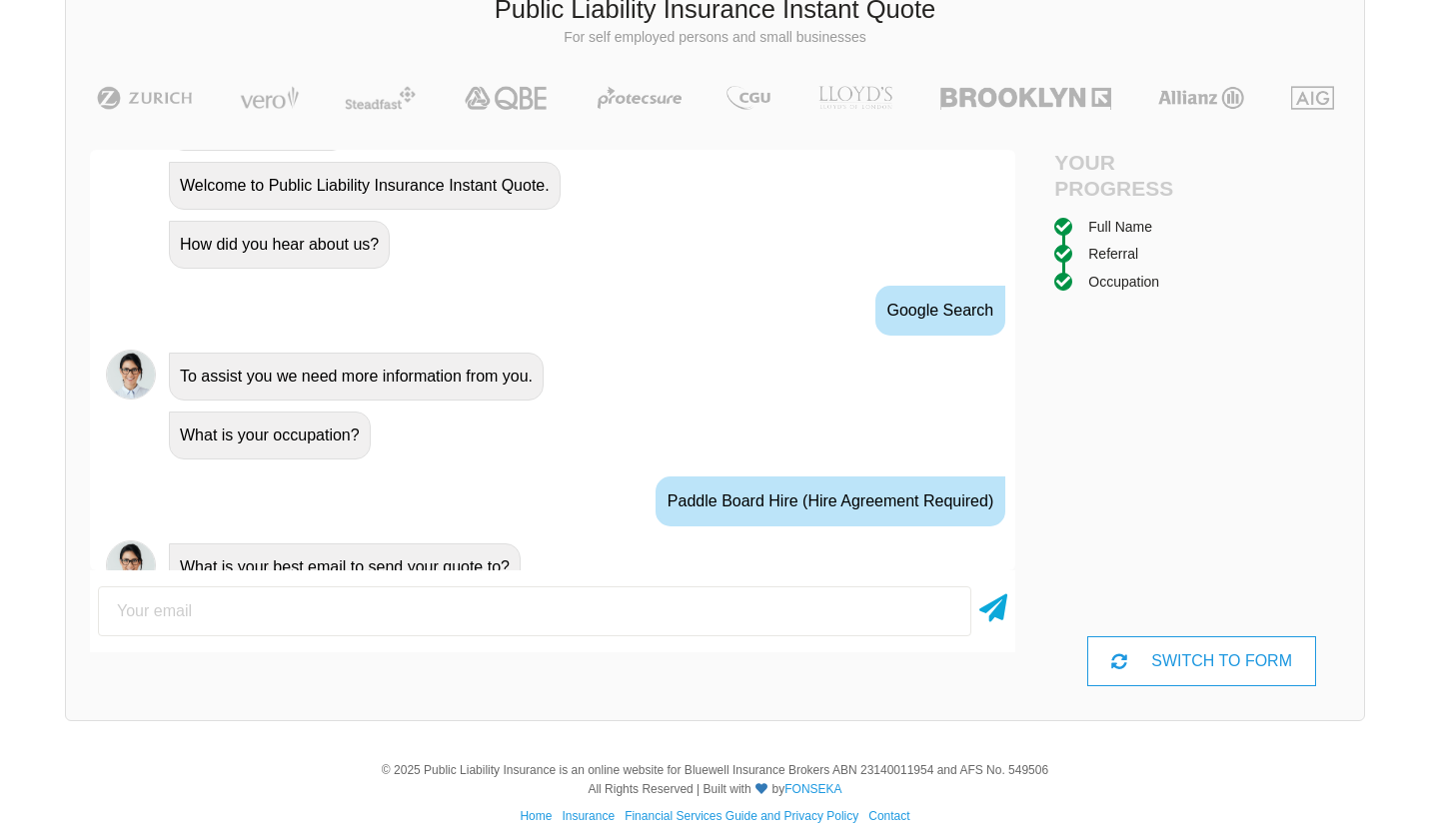 click at bounding box center (535, 611) 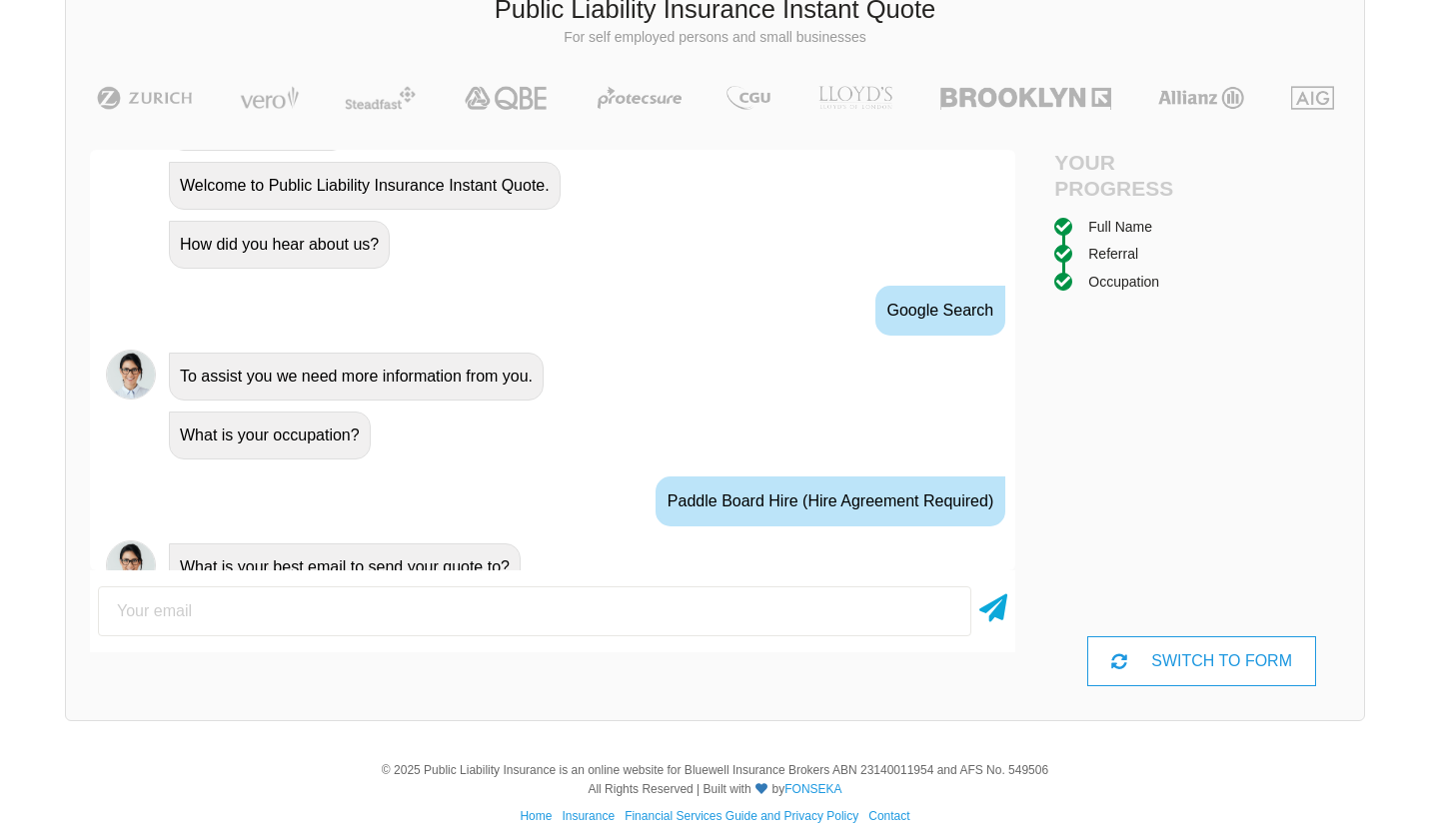 type on "[EMAIL_ADDRESS][DOMAIN_NAME]" 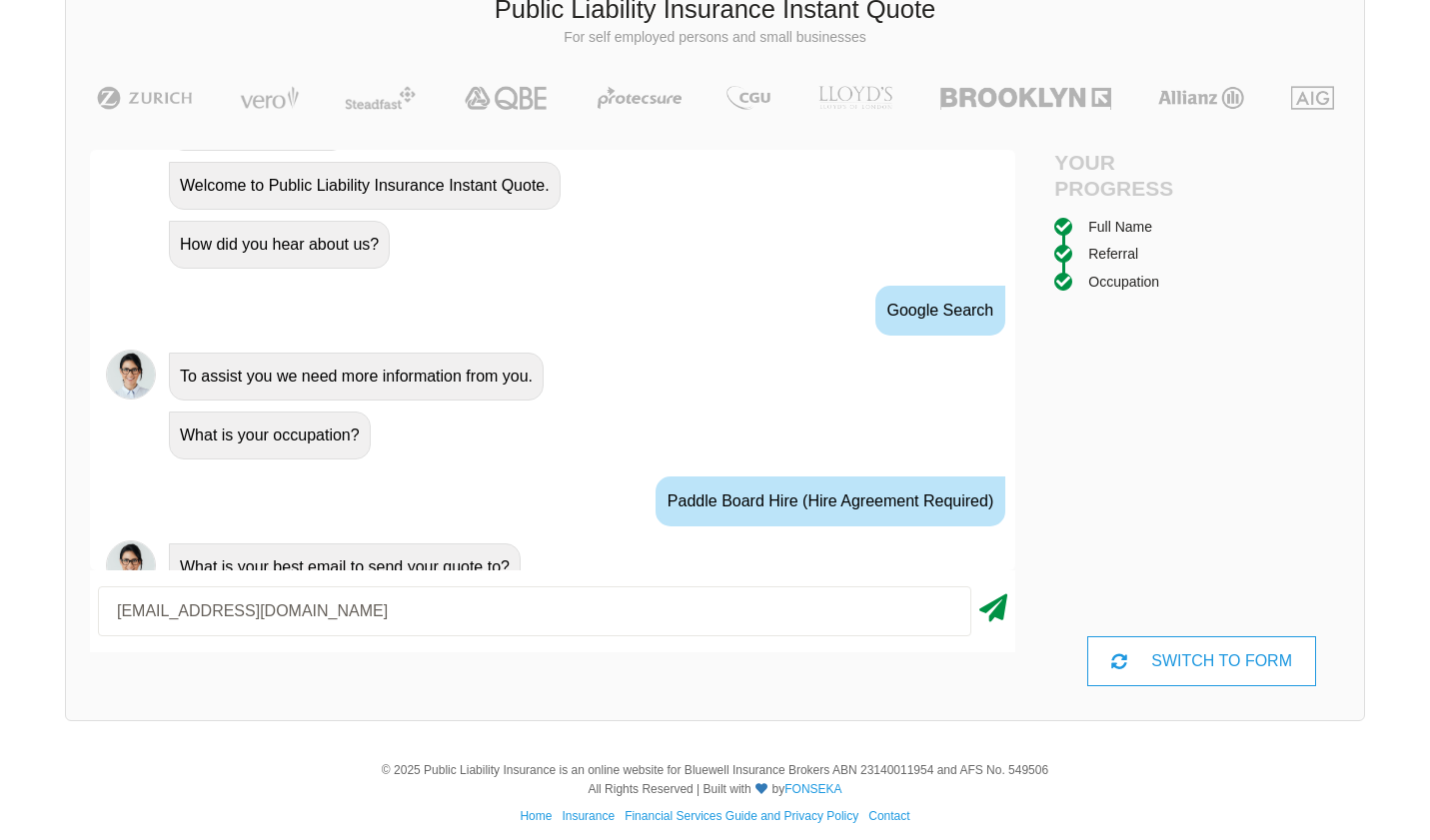 click at bounding box center (993, 604) 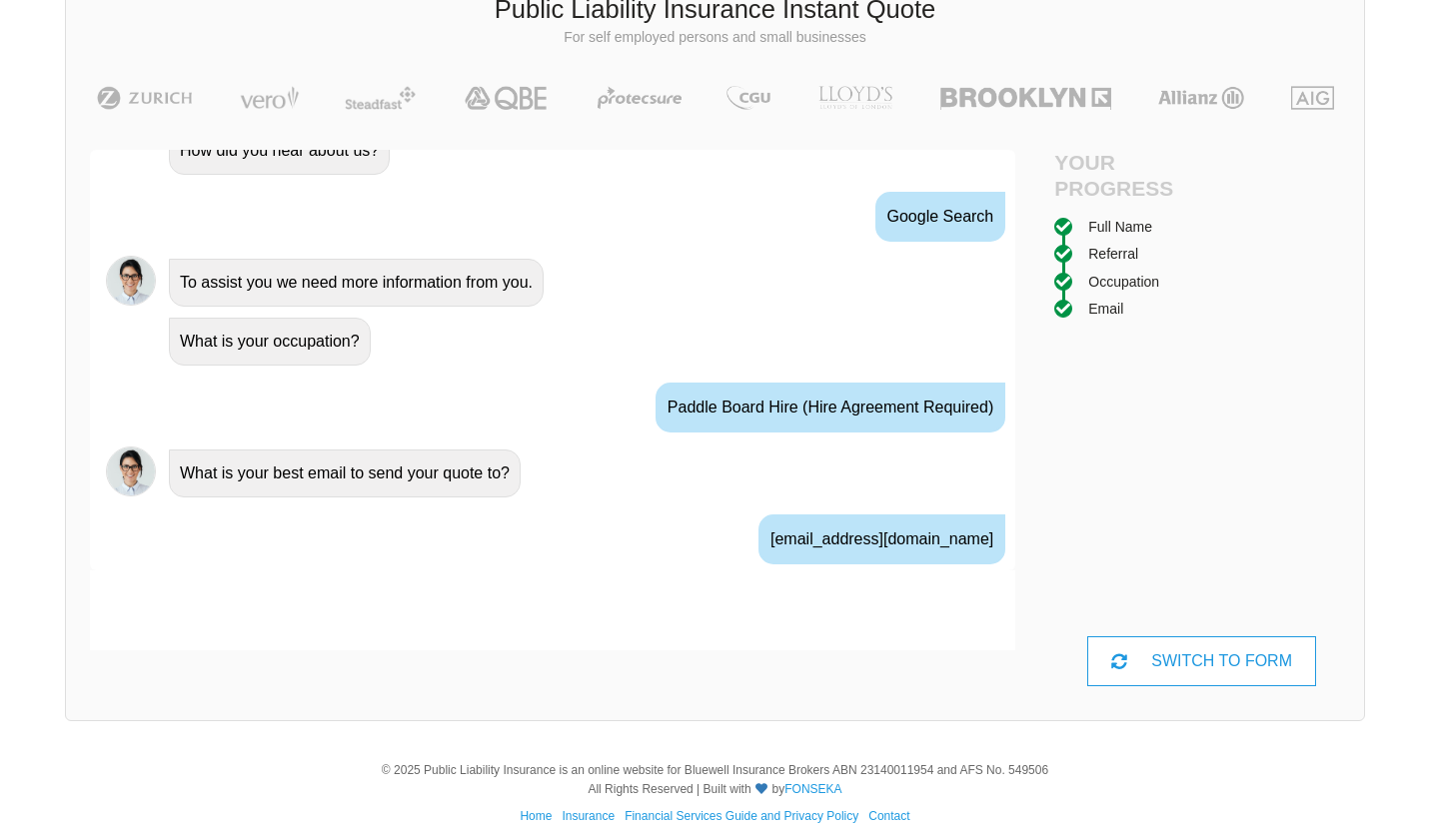 scroll, scrollTop: 1157, scrollLeft: 0, axis: vertical 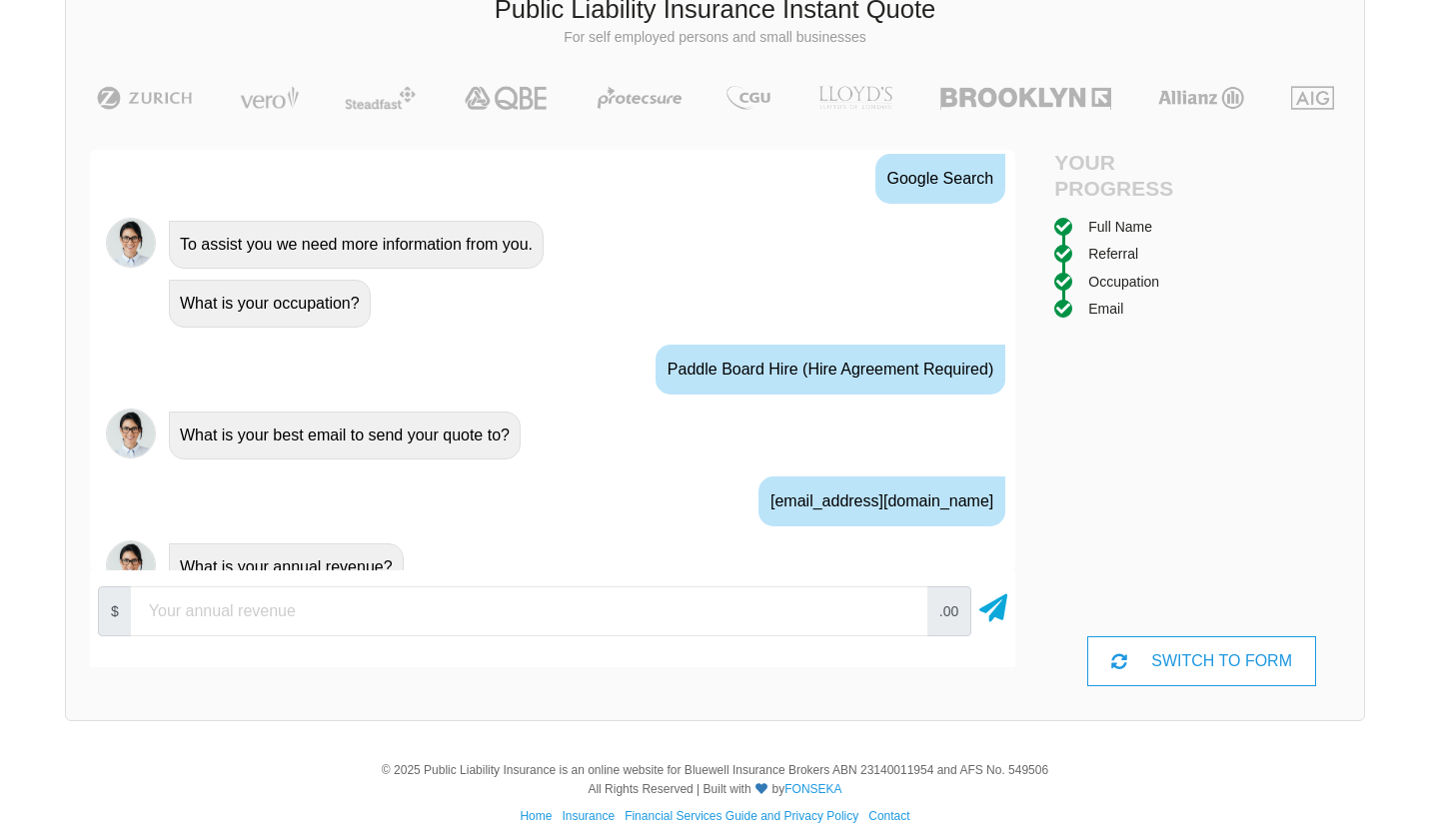 click at bounding box center [529, 611] 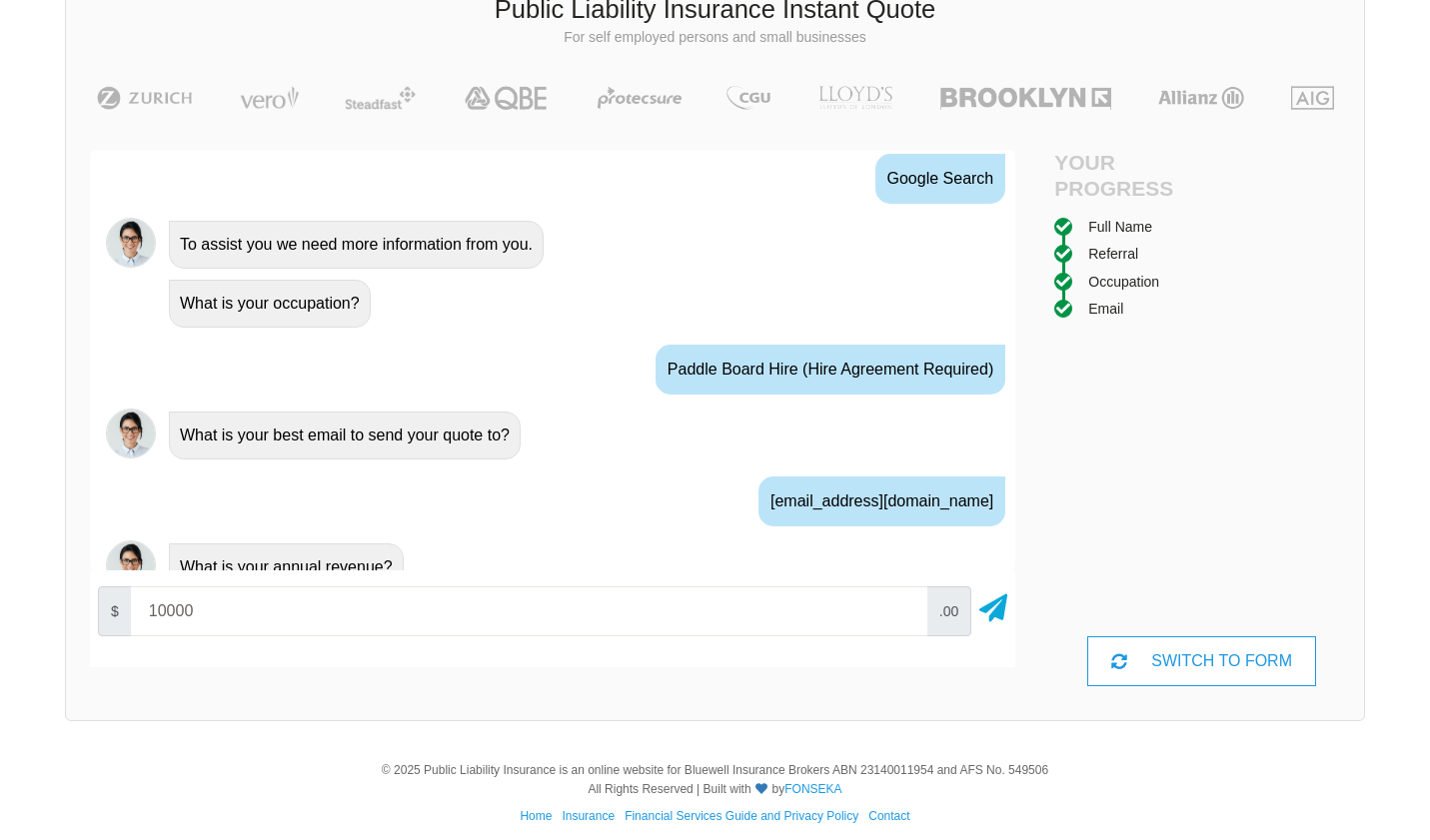 type on "10000" 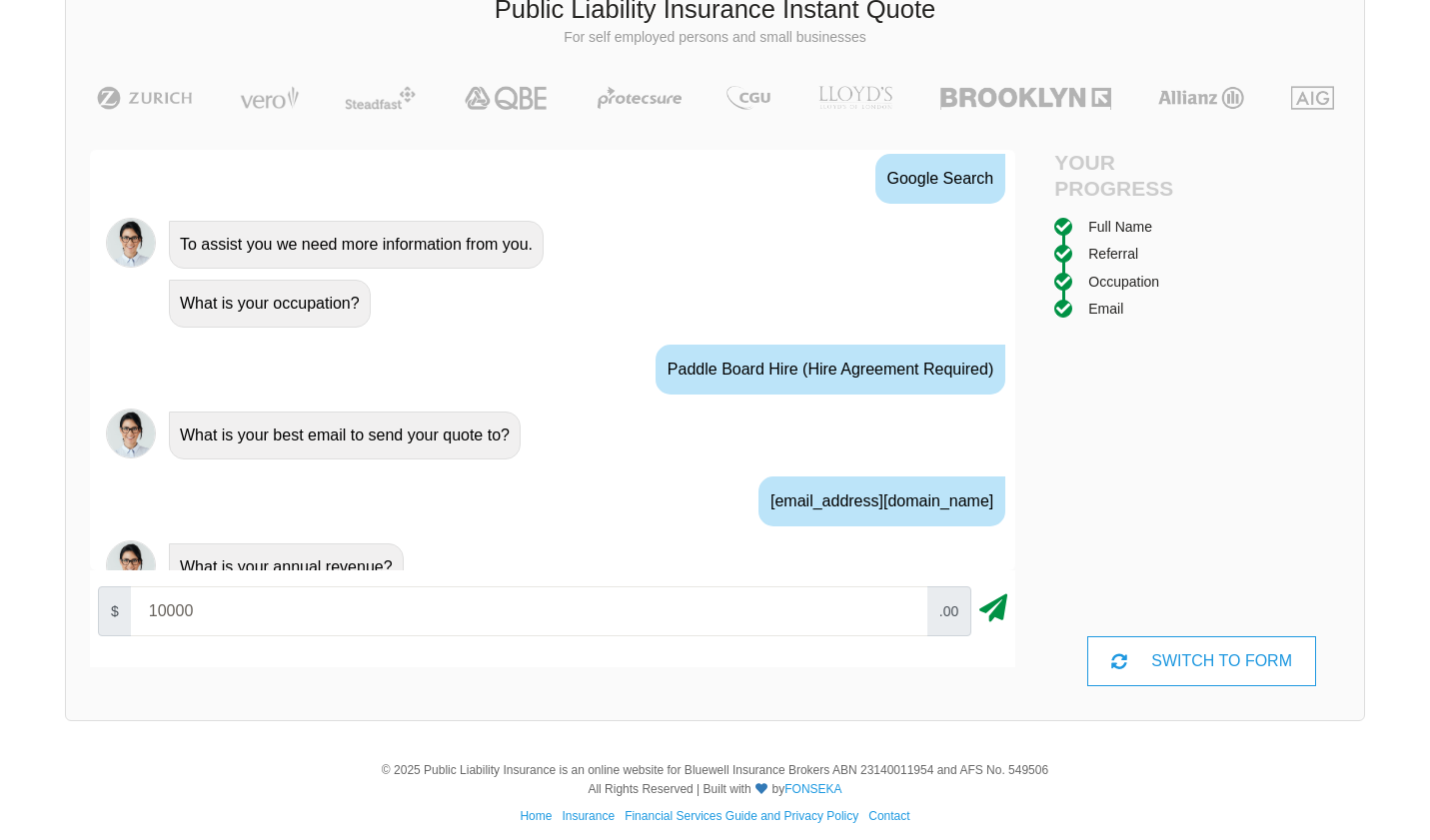 click at bounding box center (993, 604) 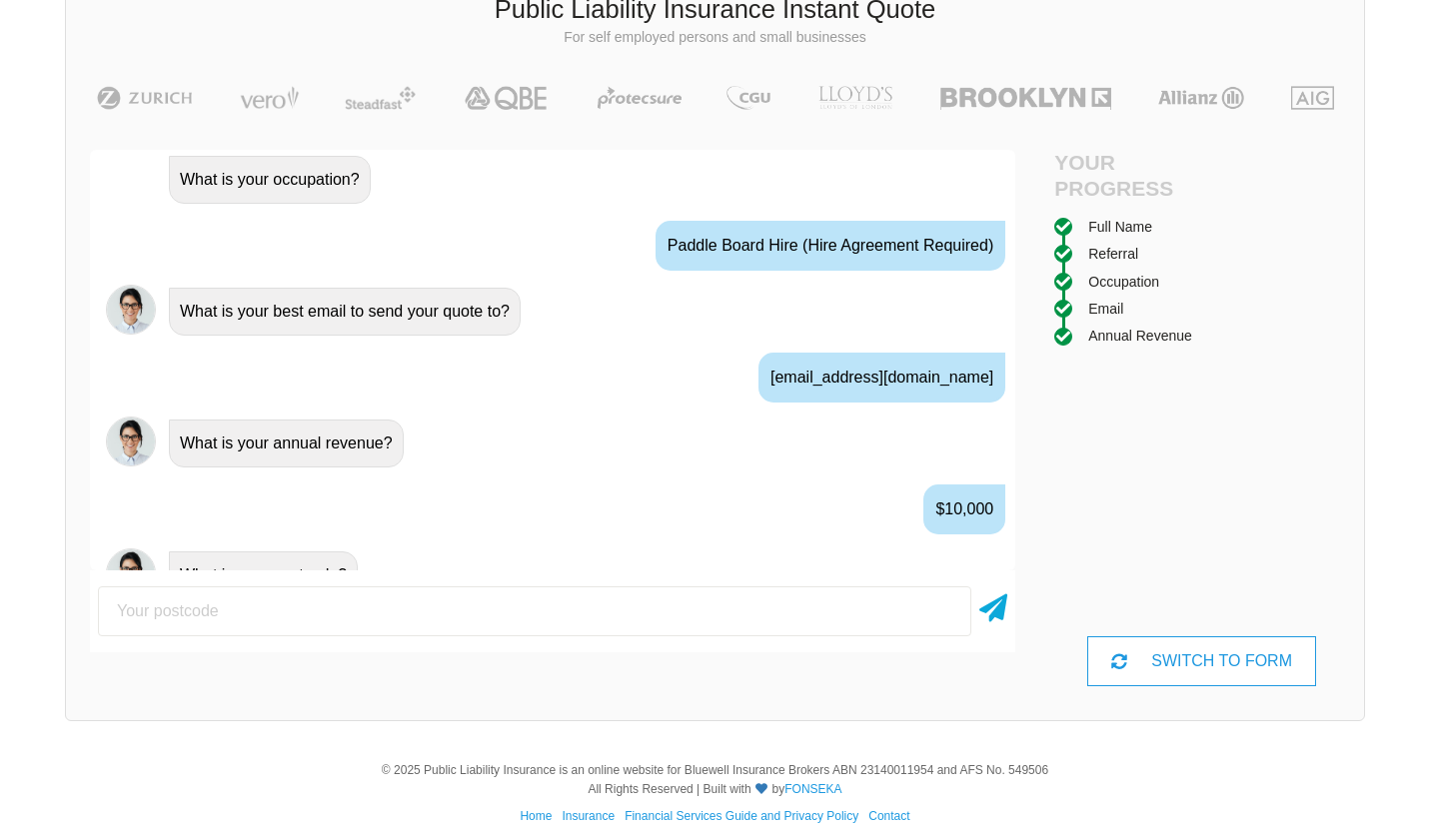 scroll, scrollTop: 1288, scrollLeft: 0, axis: vertical 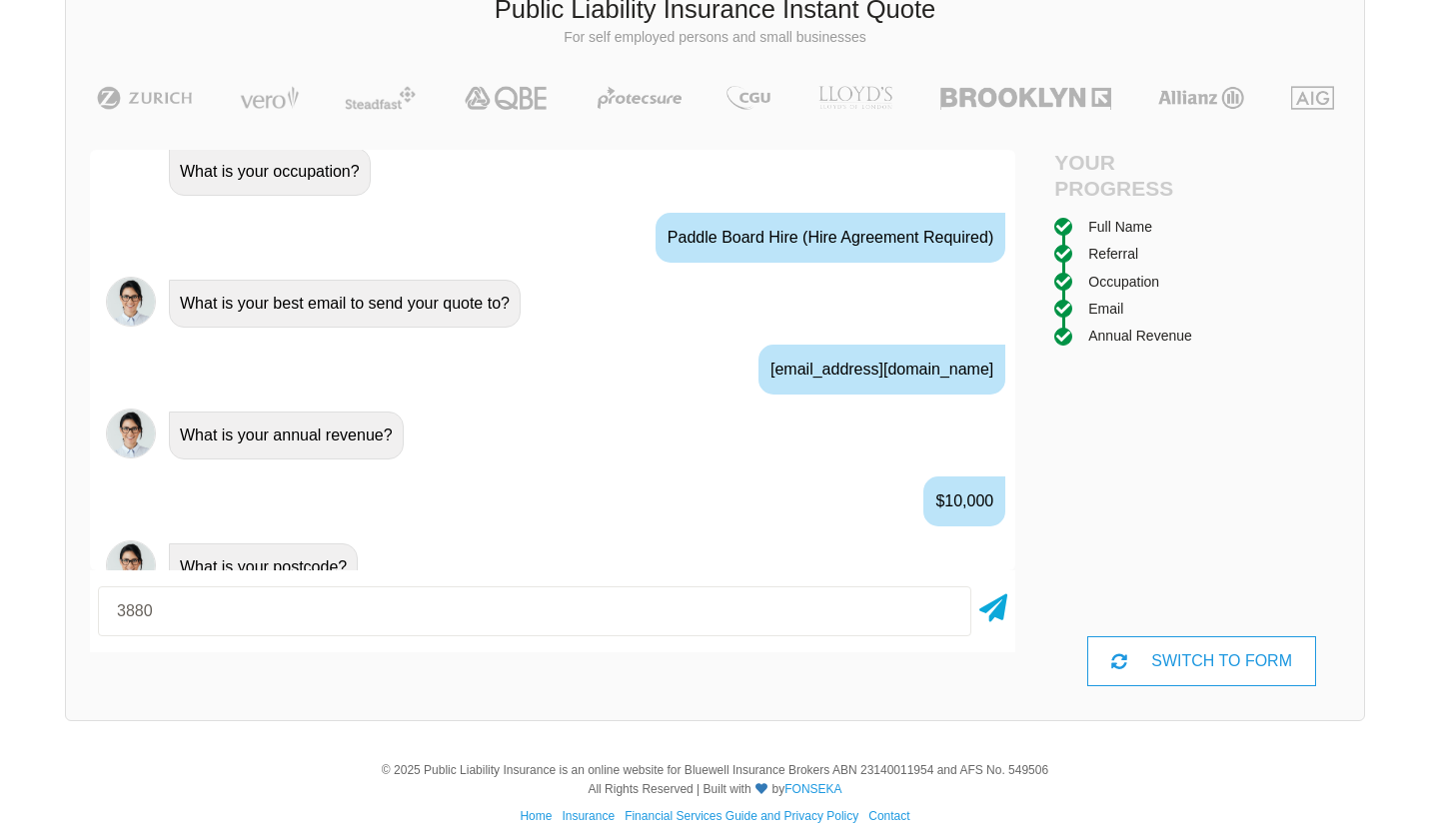 type on "3880" 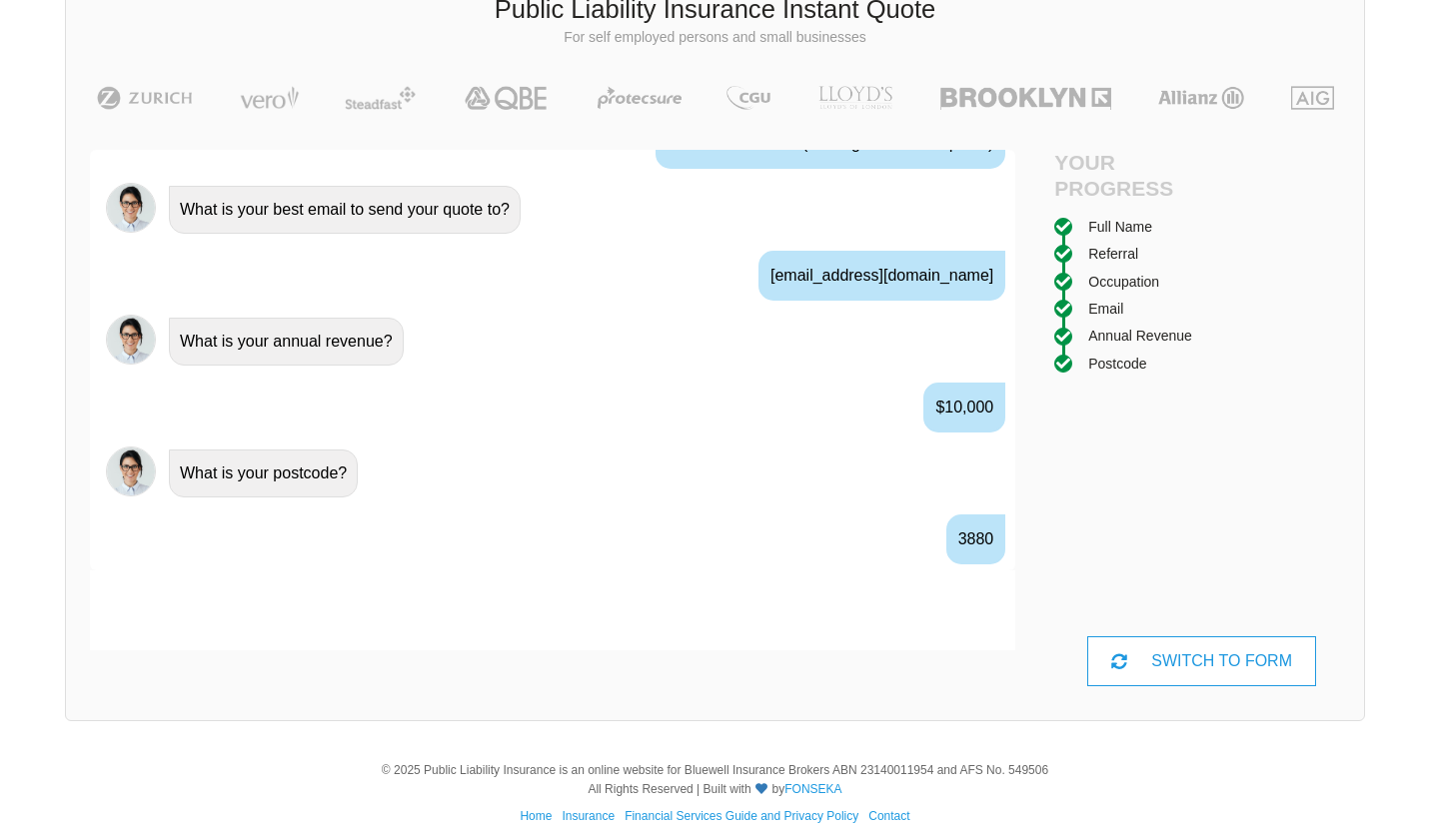 scroll, scrollTop: 1420, scrollLeft: 0, axis: vertical 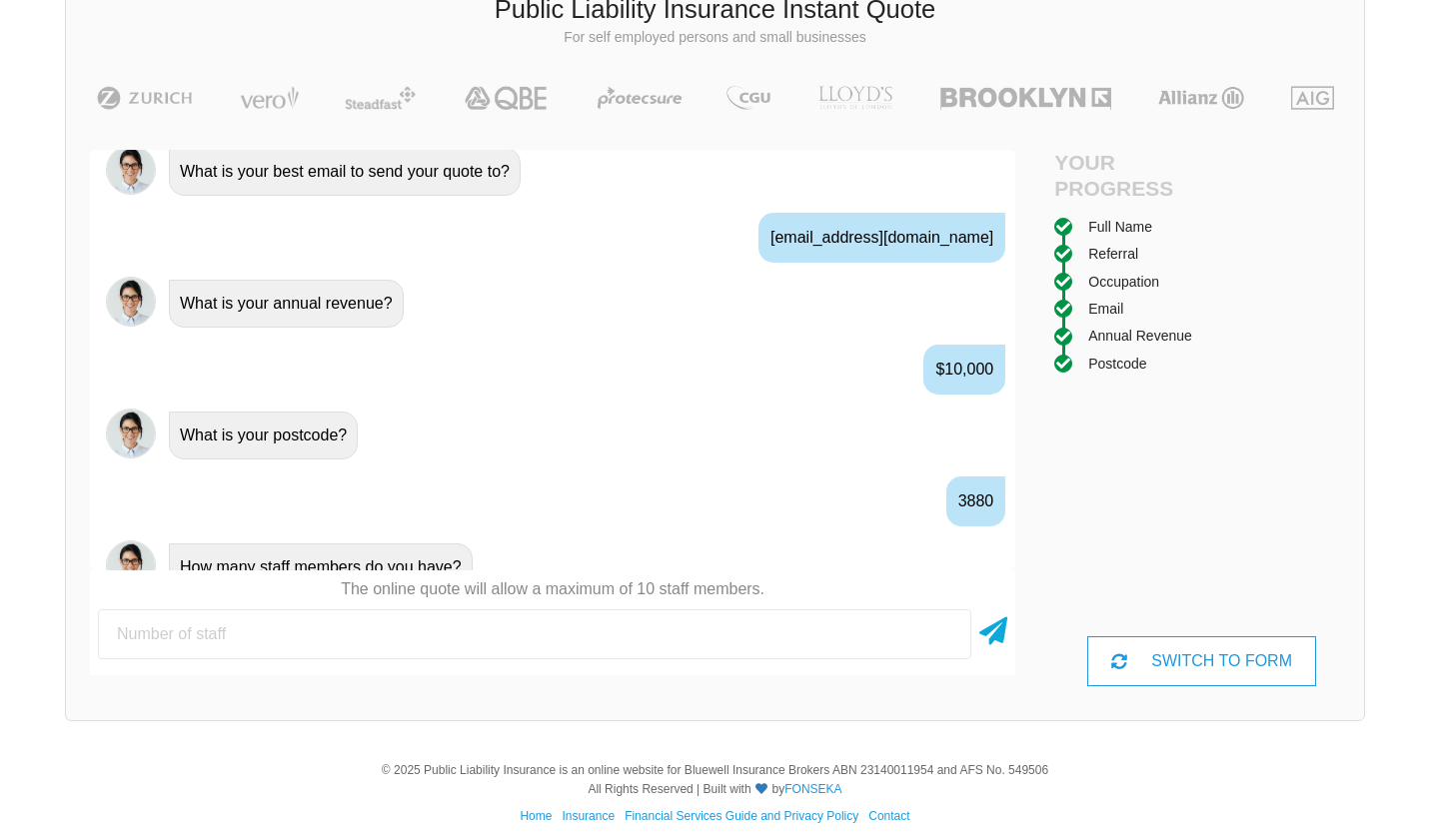 click at bounding box center (535, 634) 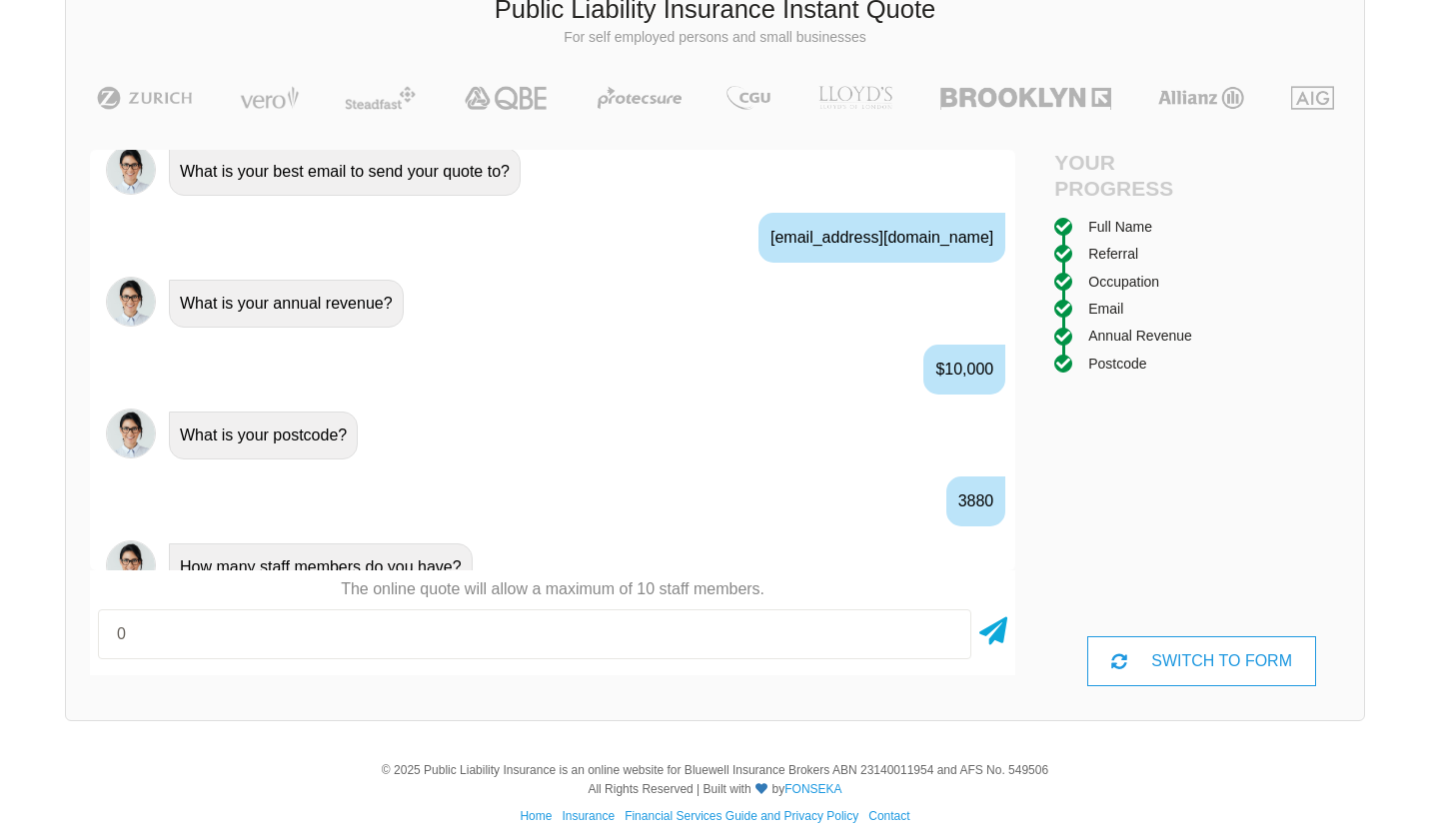 type on "0" 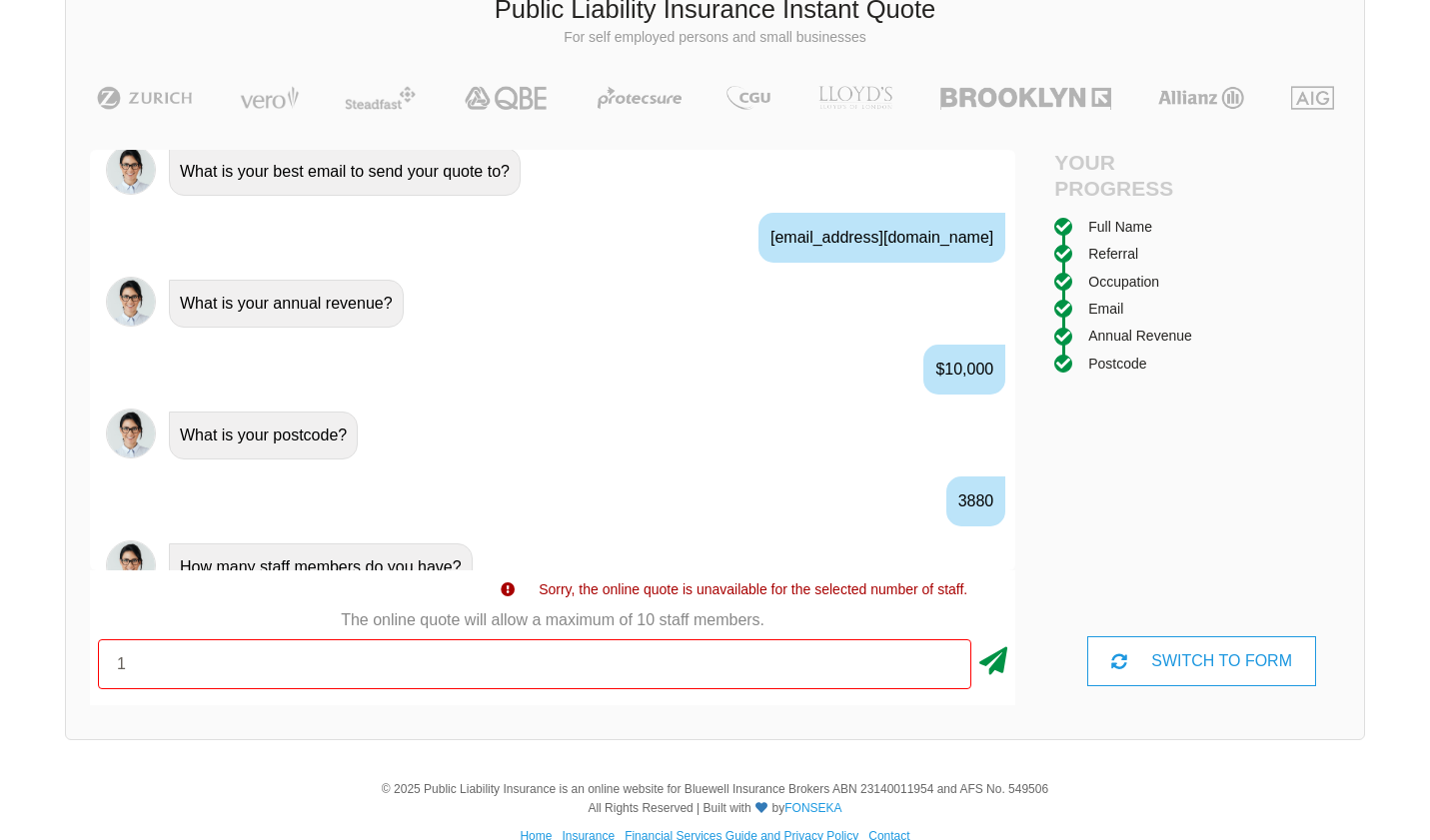 type on "1" 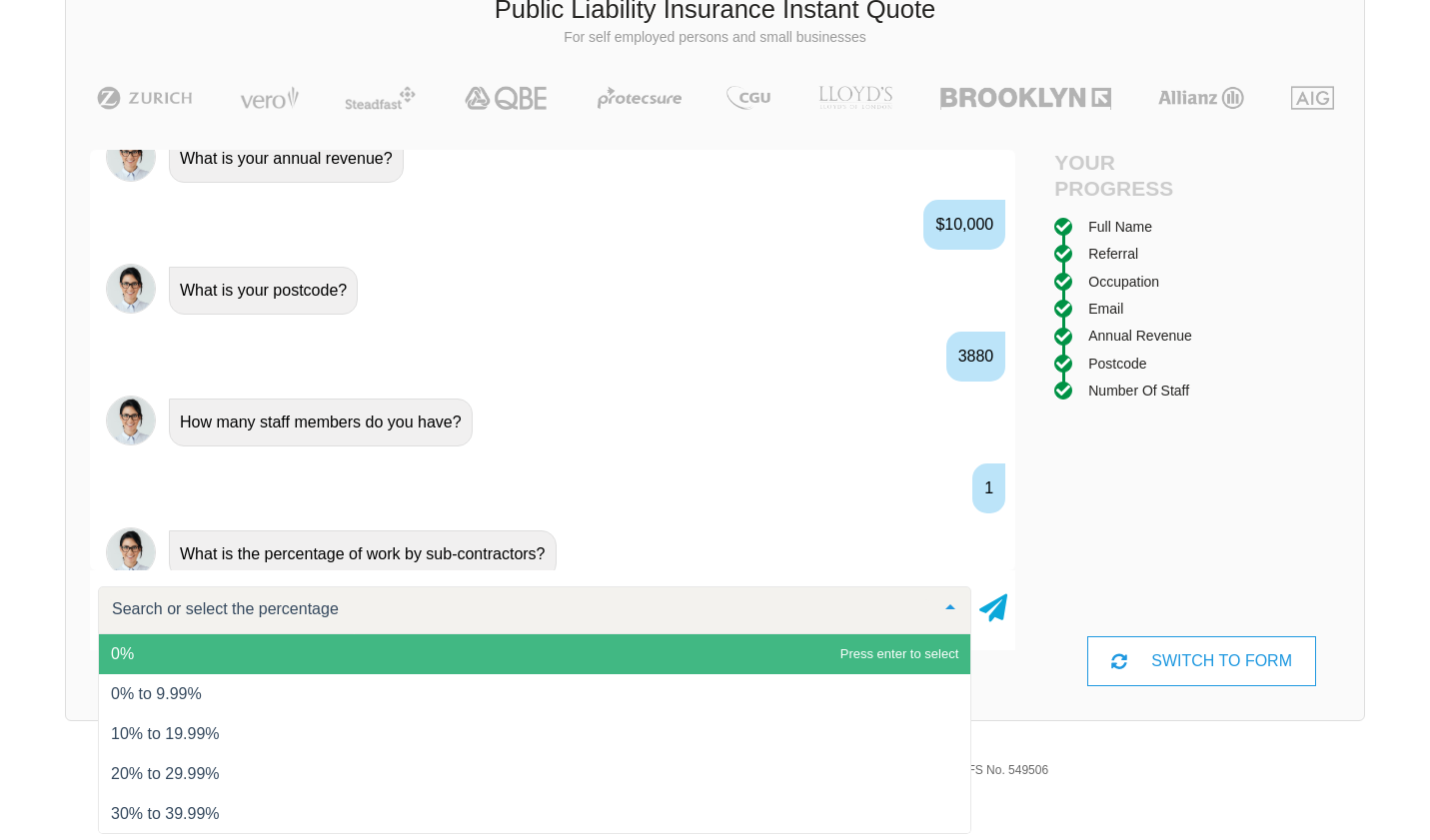 scroll, scrollTop: 1573, scrollLeft: 0, axis: vertical 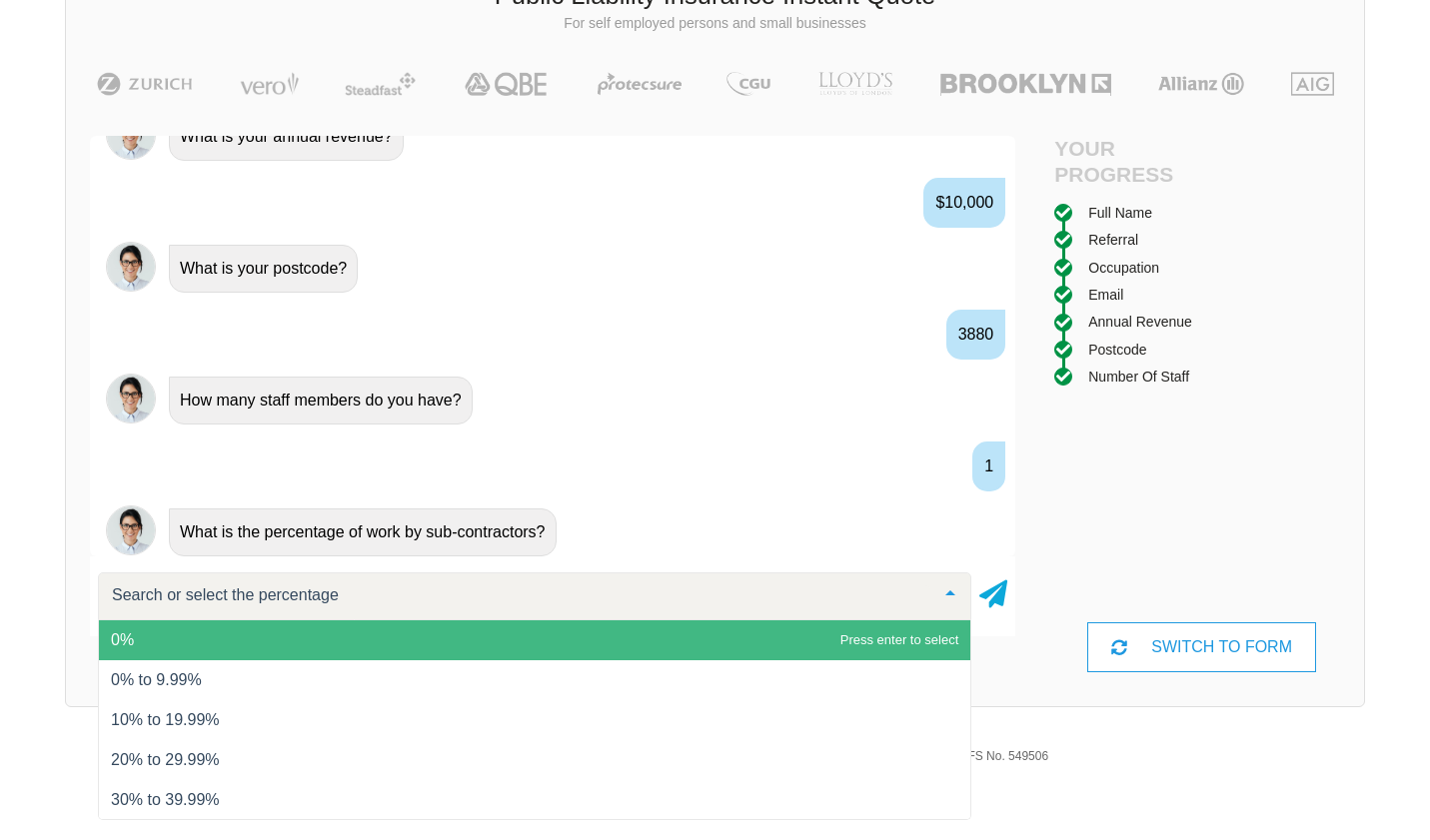 click on "0%" at bounding box center (535, 640) 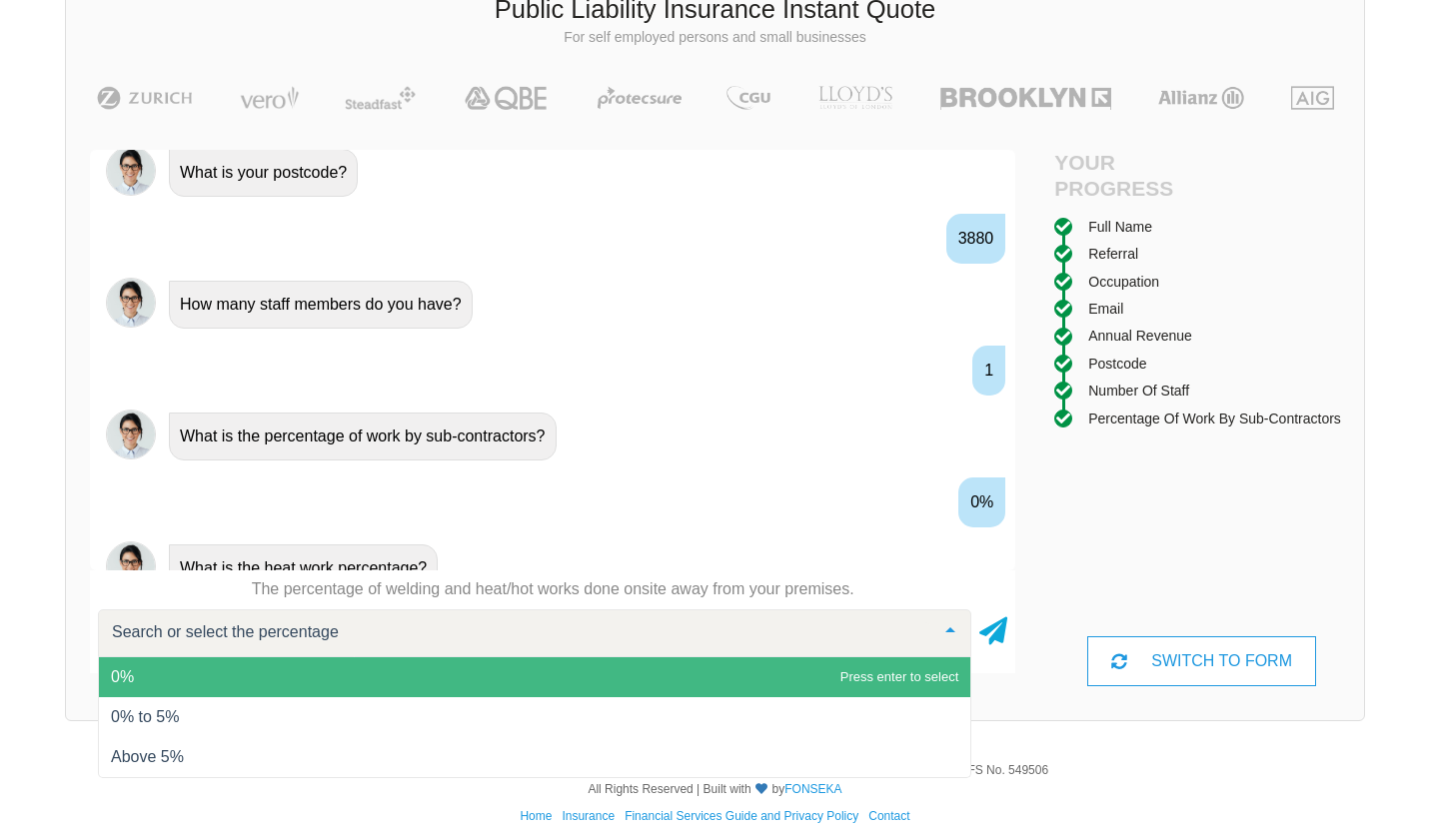 scroll, scrollTop: 1684, scrollLeft: 0, axis: vertical 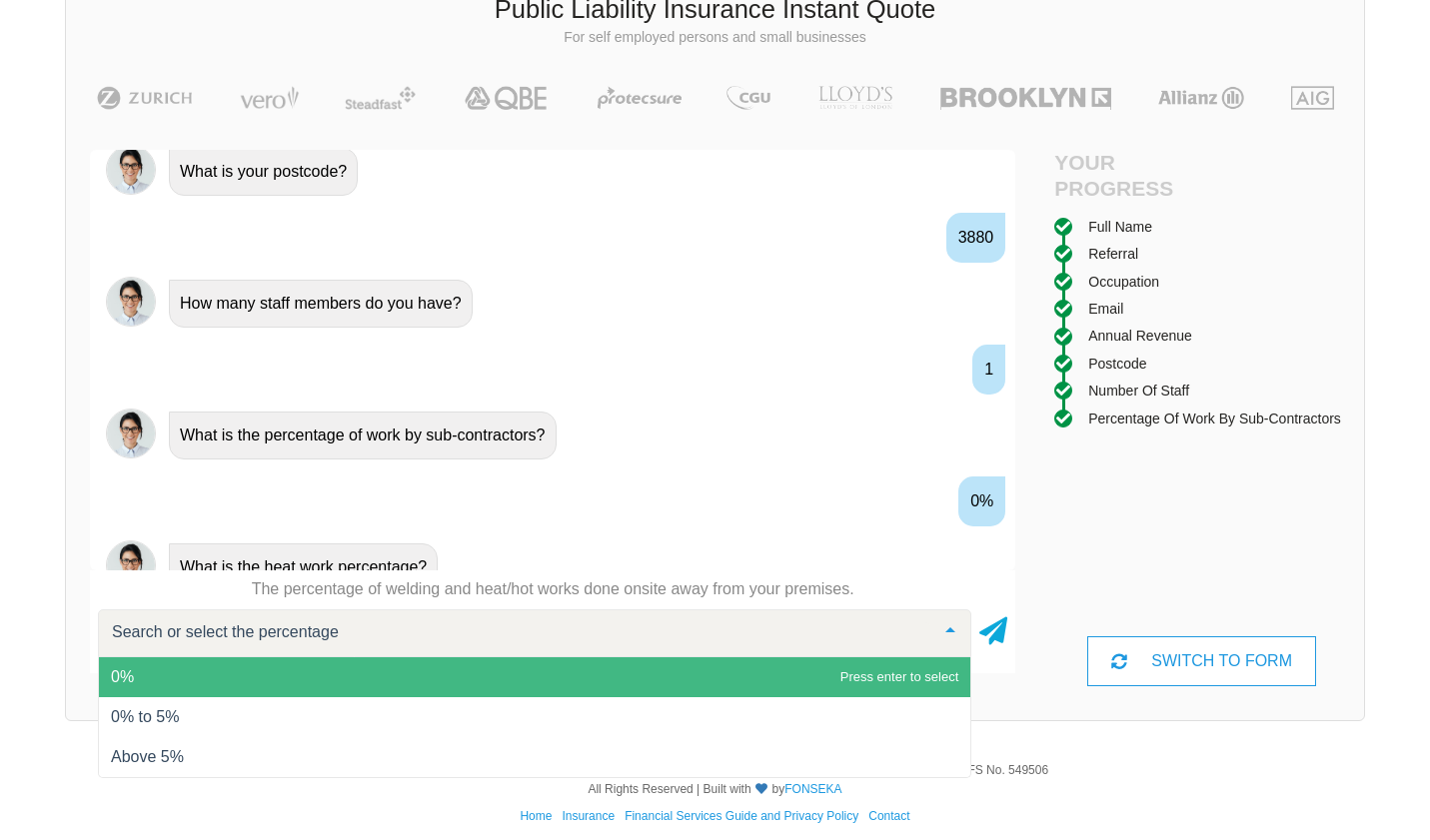 click on "0%" at bounding box center (535, 677) 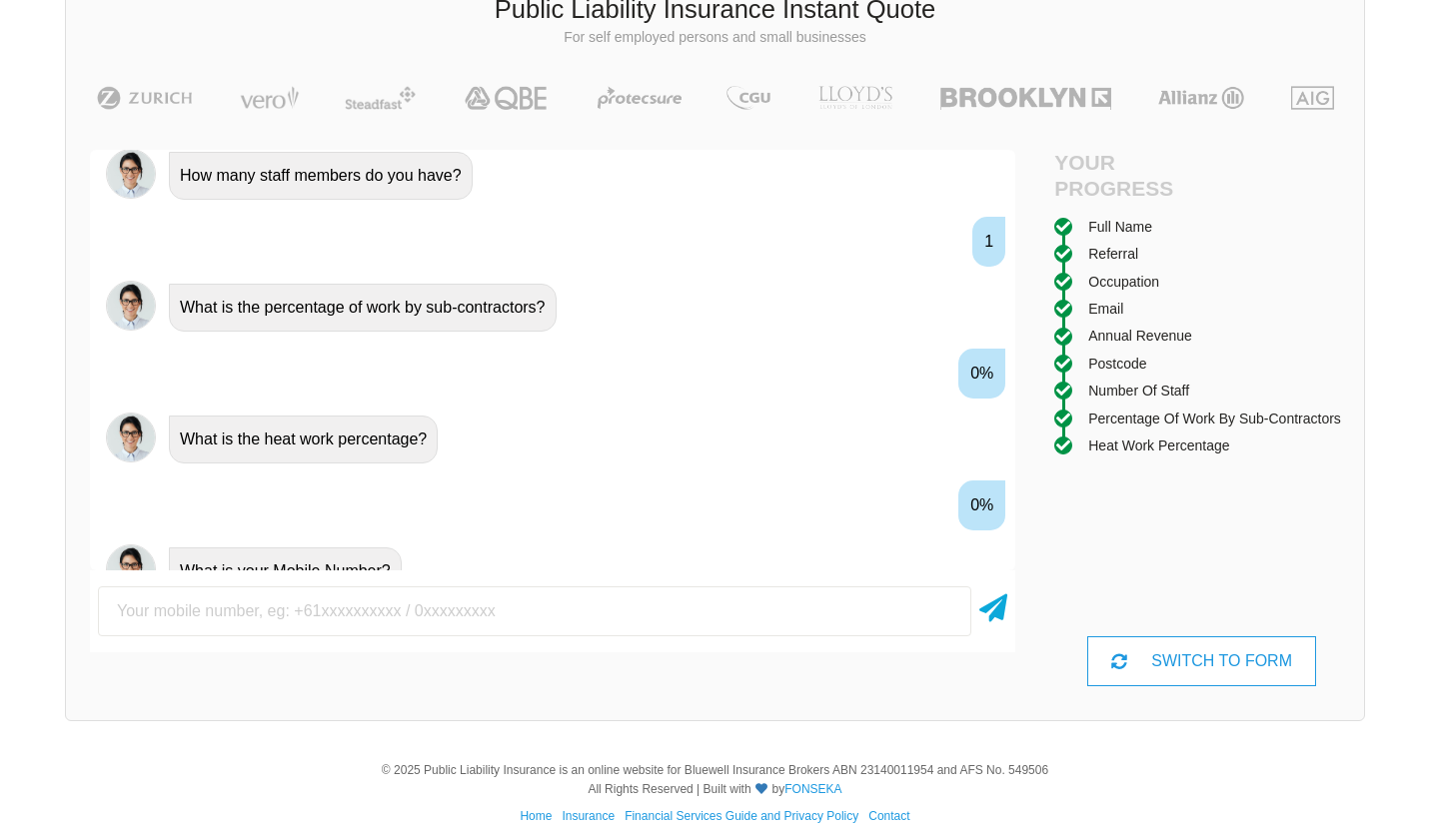 scroll, scrollTop: 1816, scrollLeft: 0, axis: vertical 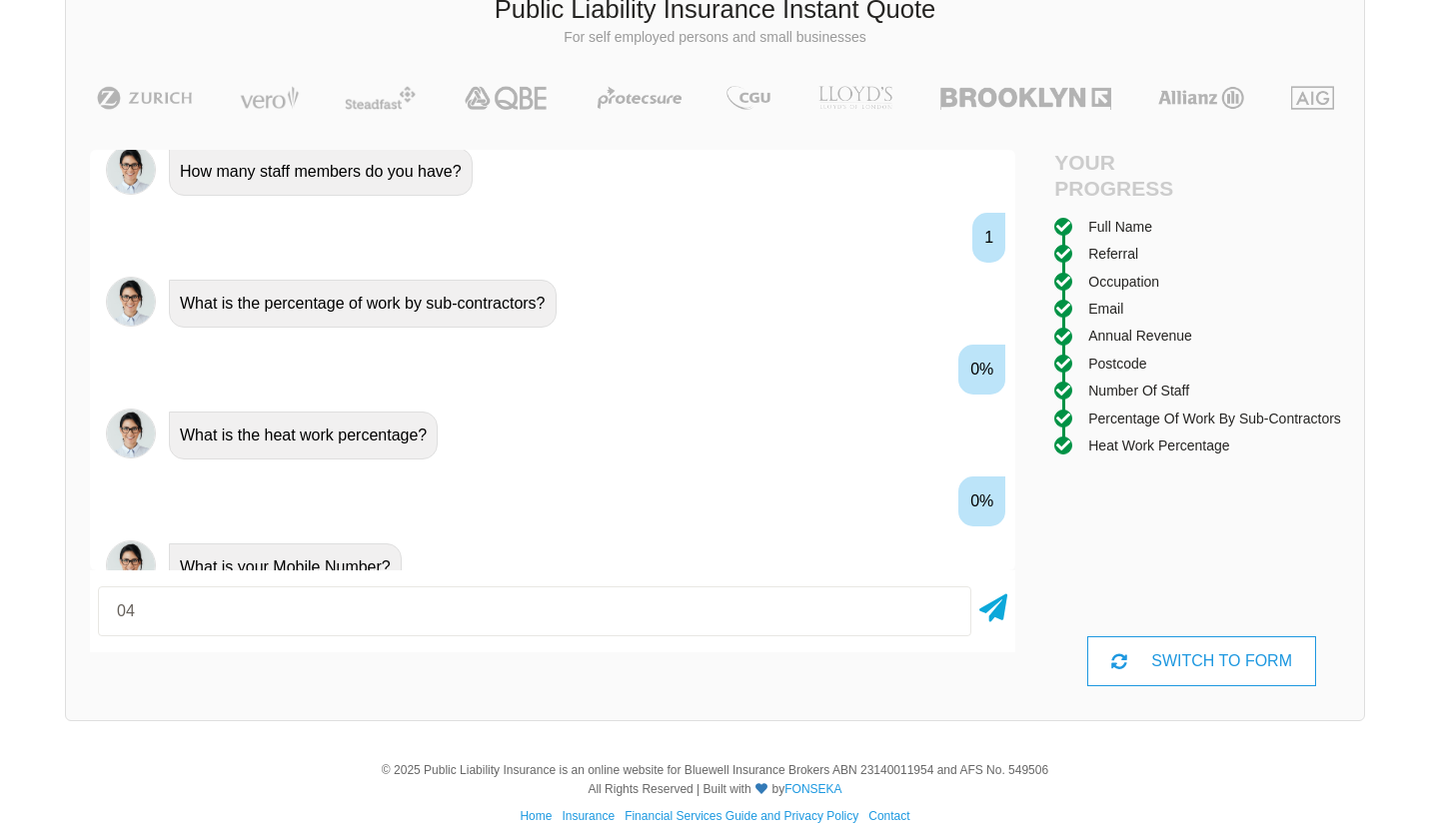 type on "0429774912" 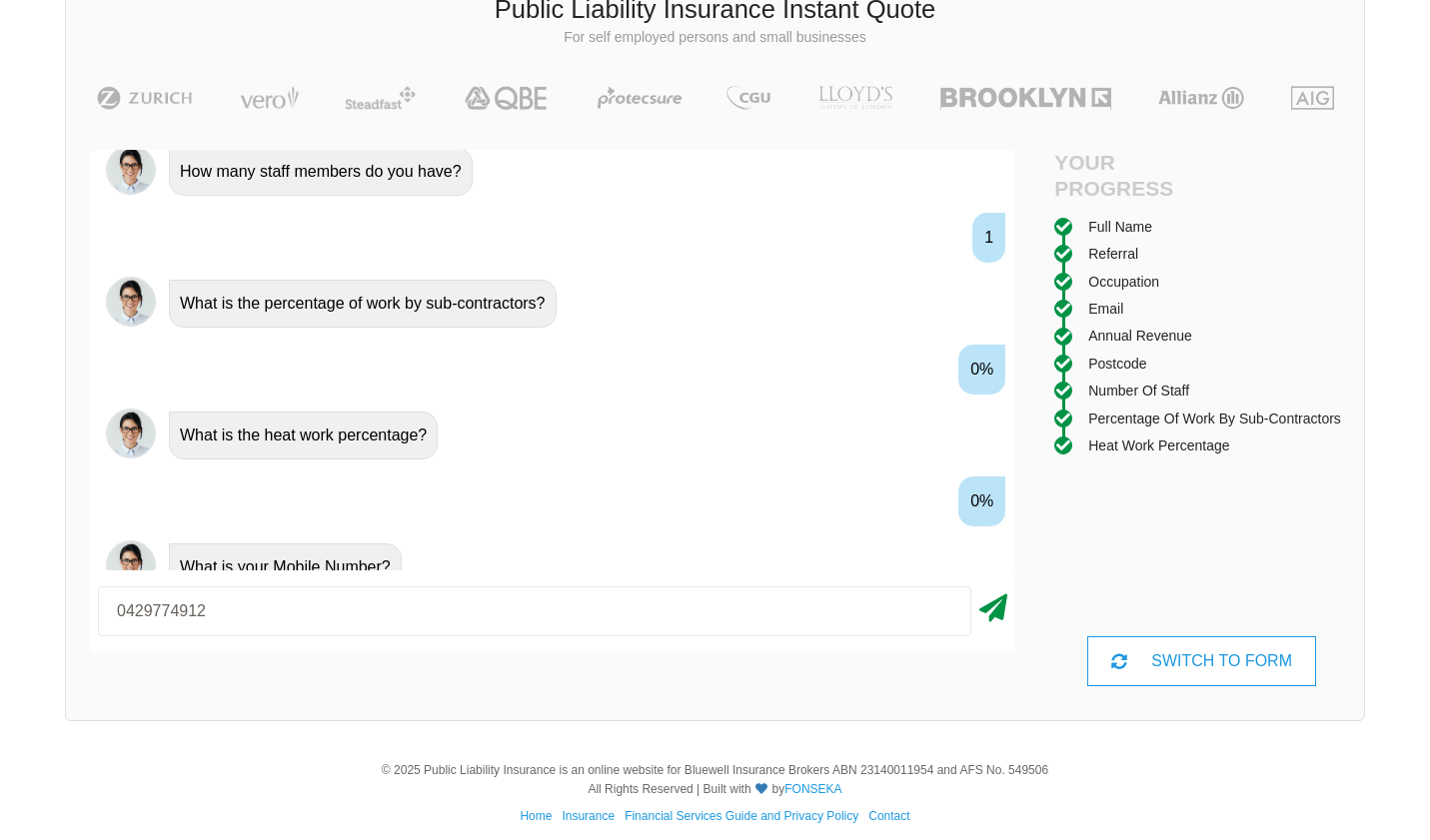 click at bounding box center [993, 604] 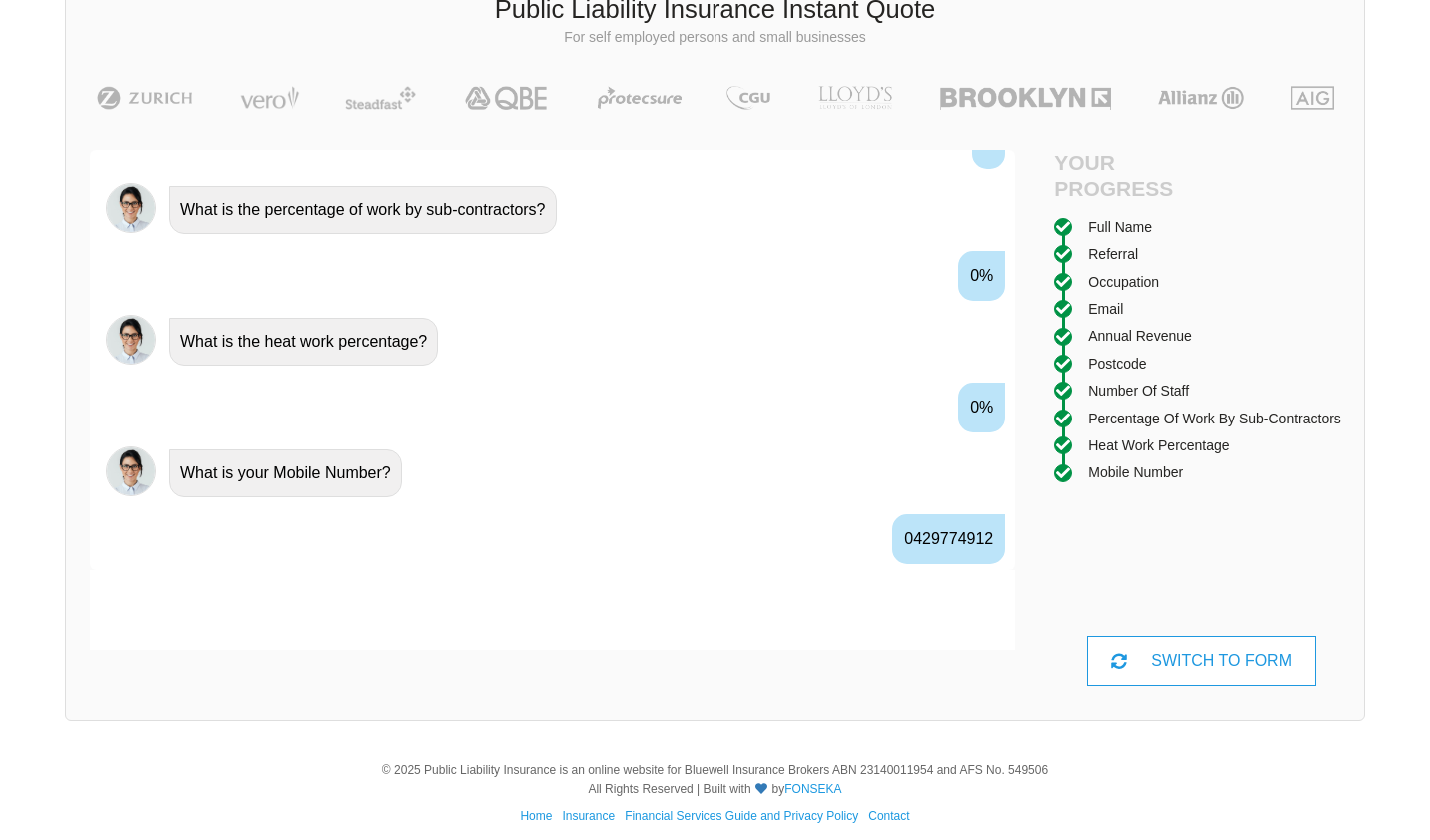 scroll, scrollTop: 1948, scrollLeft: 0, axis: vertical 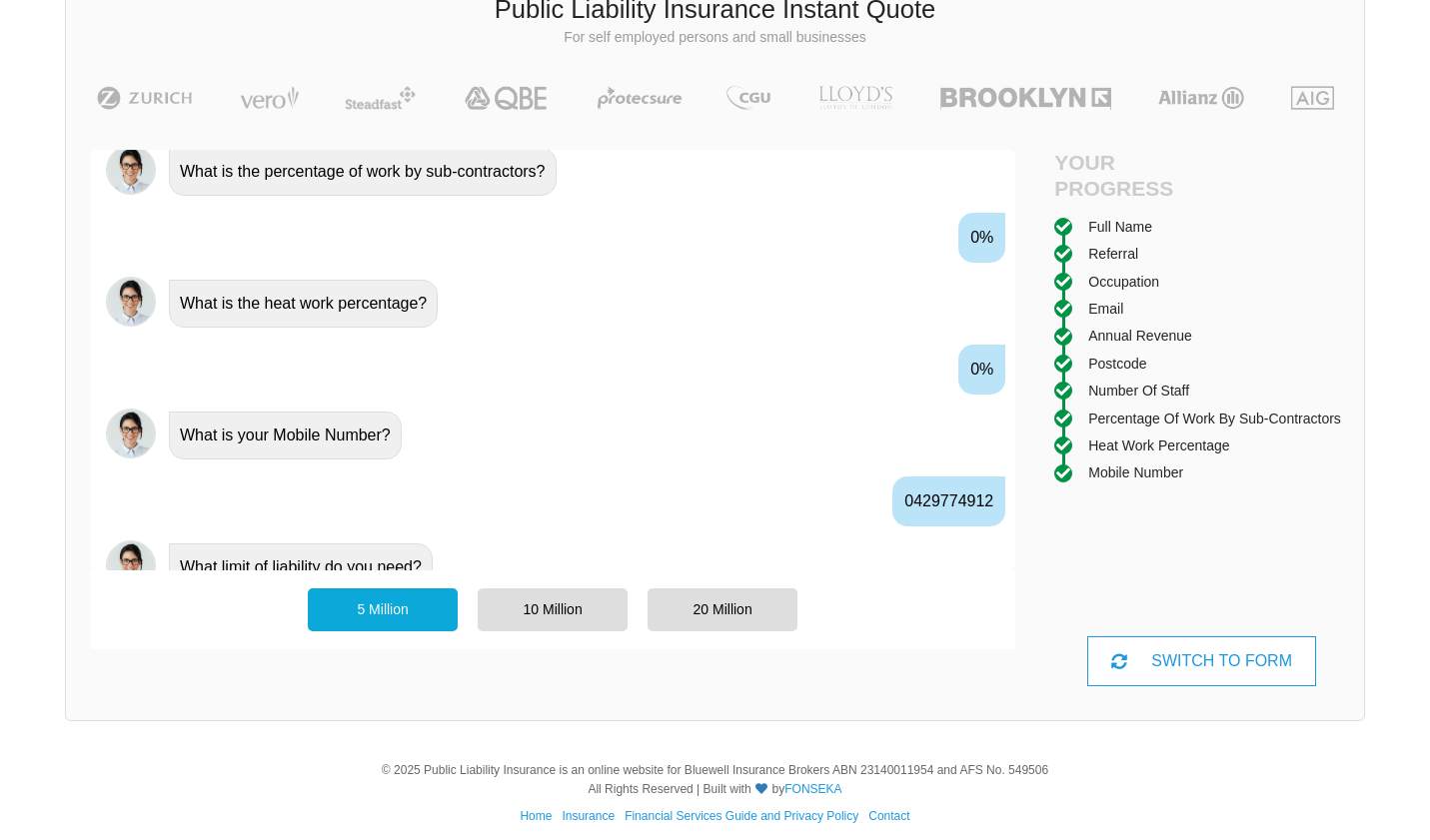 drag, startPoint x: 996, startPoint y: 621, endPoint x: 644, endPoint y: 653, distance: 353.45155 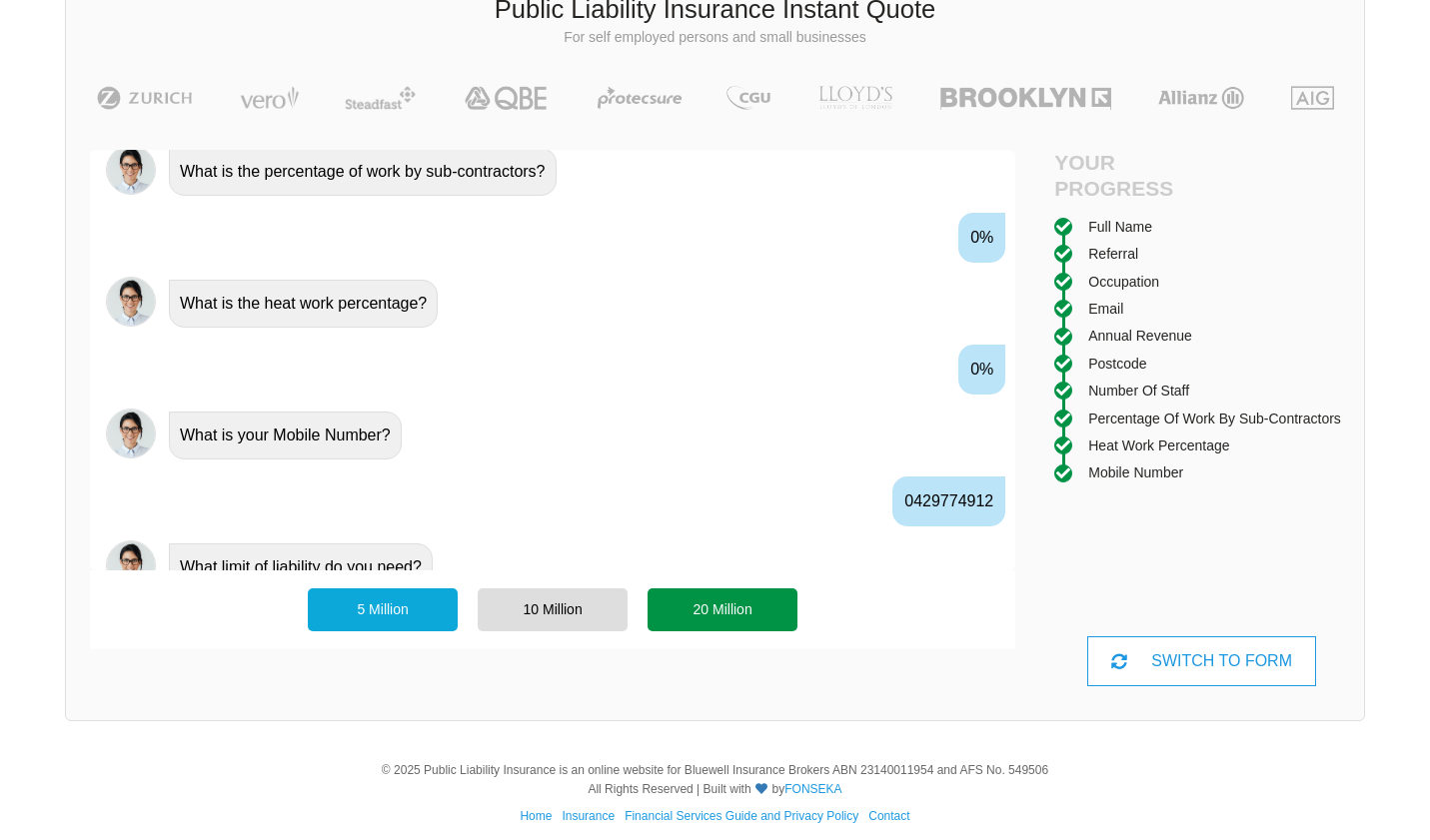 click on "20 Million" at bounding box center [722, 609] 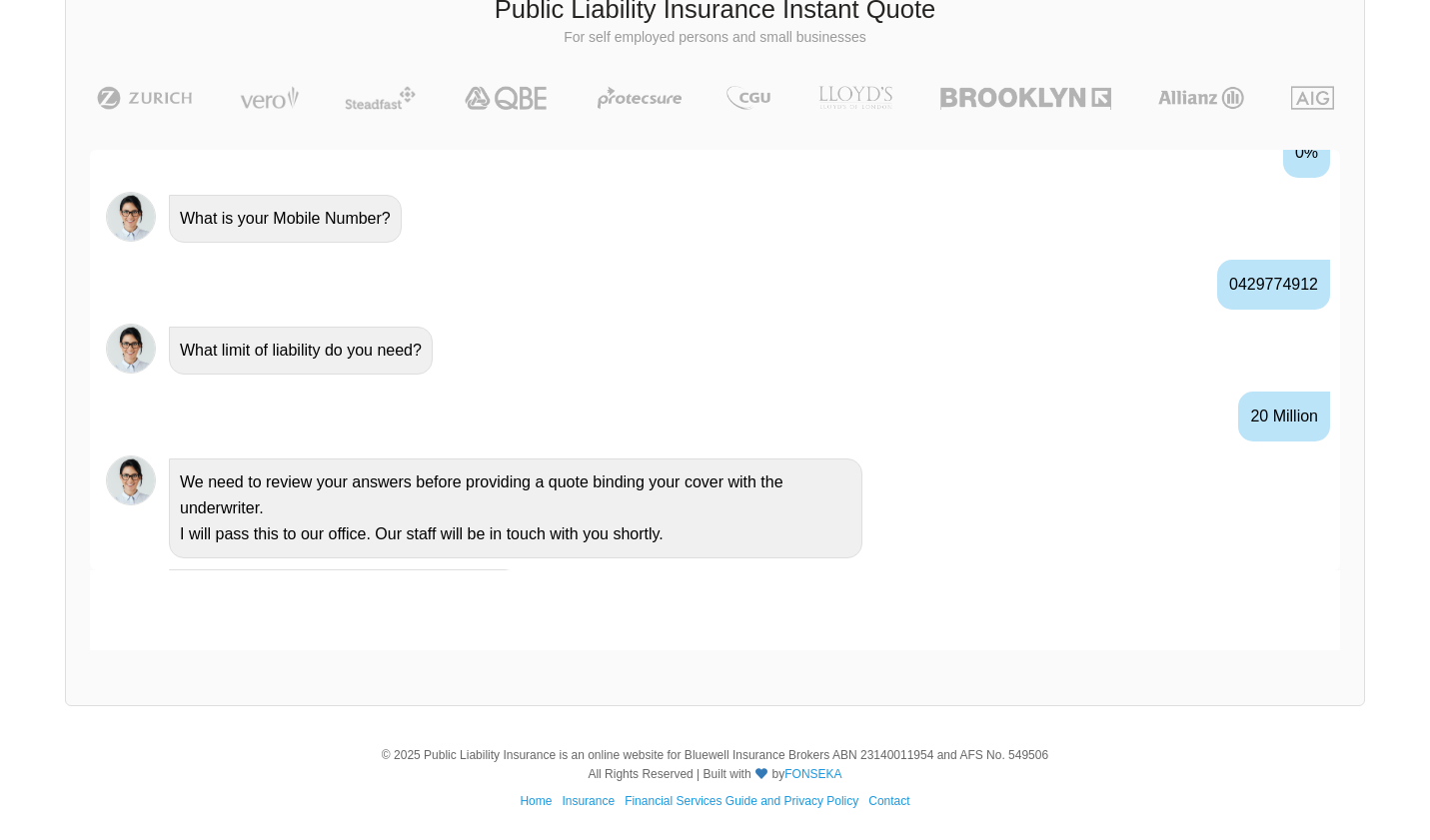 scroll, scrollTop: 2133, scrollLeft: 0, axis: vertical 